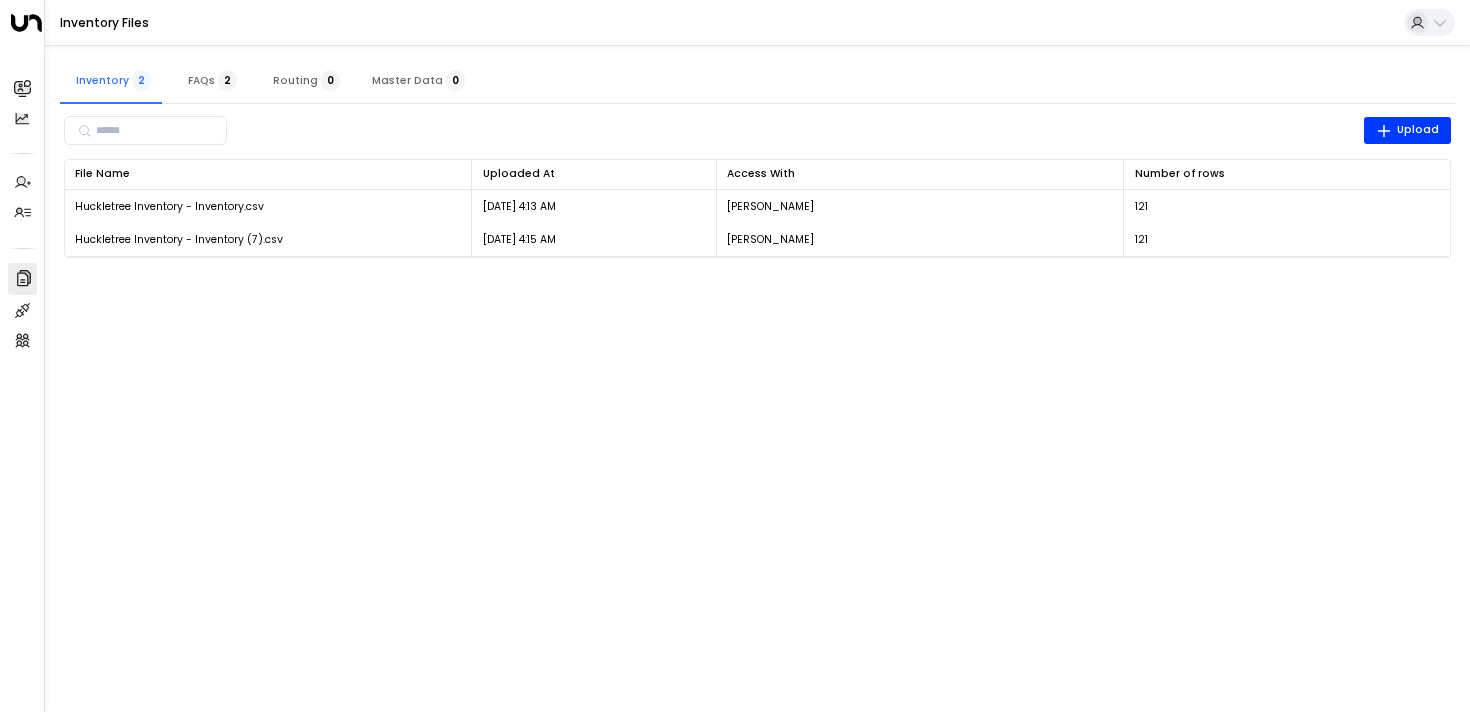 scroll, scrollTop: 0, scrollLeft: 0, axis: both 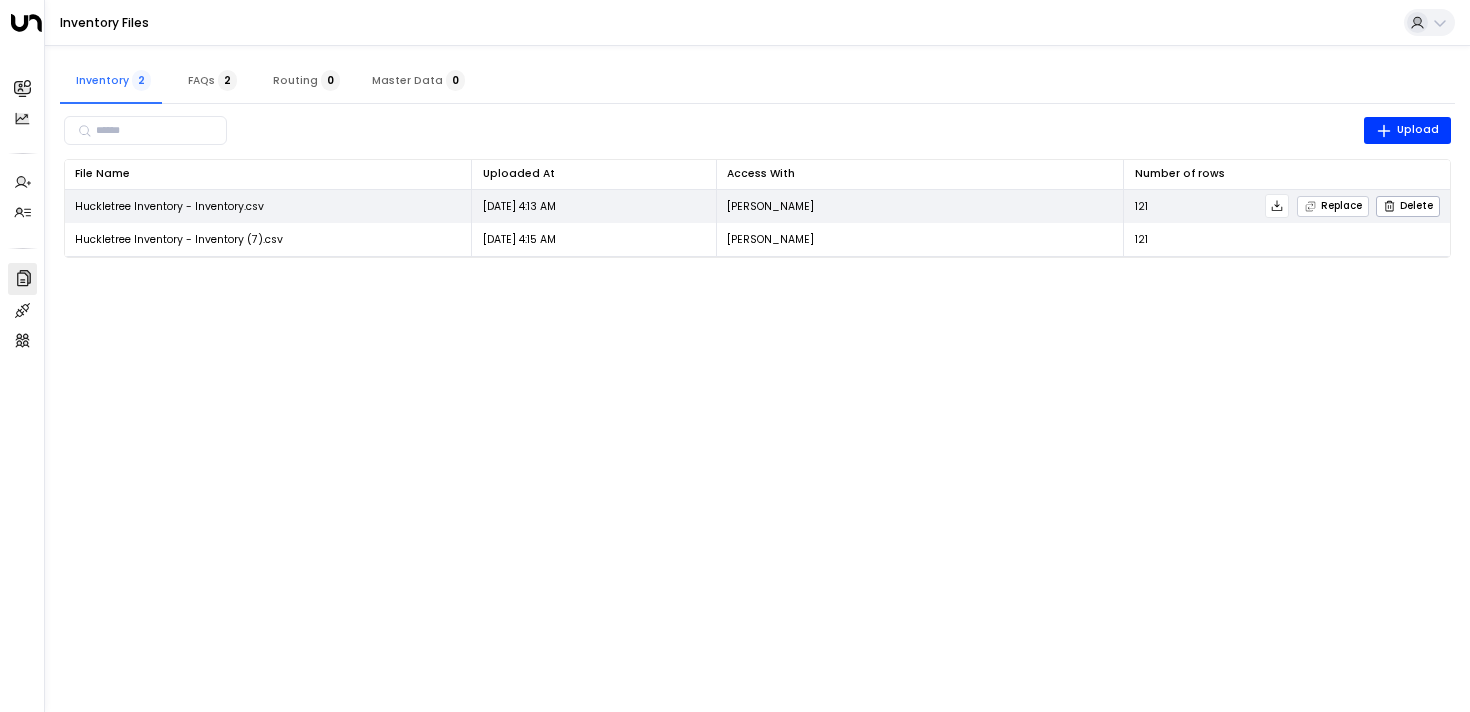 click on "Replace" at bounding box center [1333, 206] 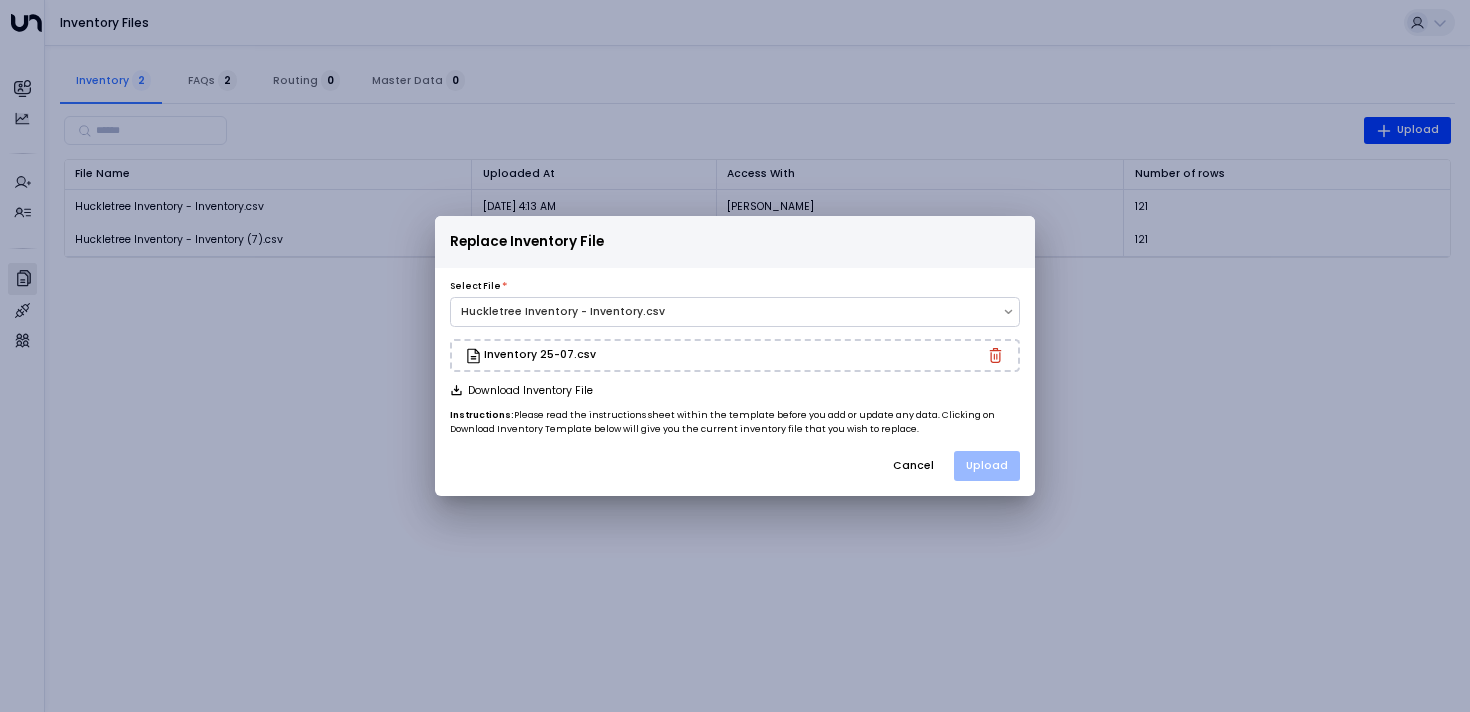 click on "Upload" at bounding box center (987, 466) 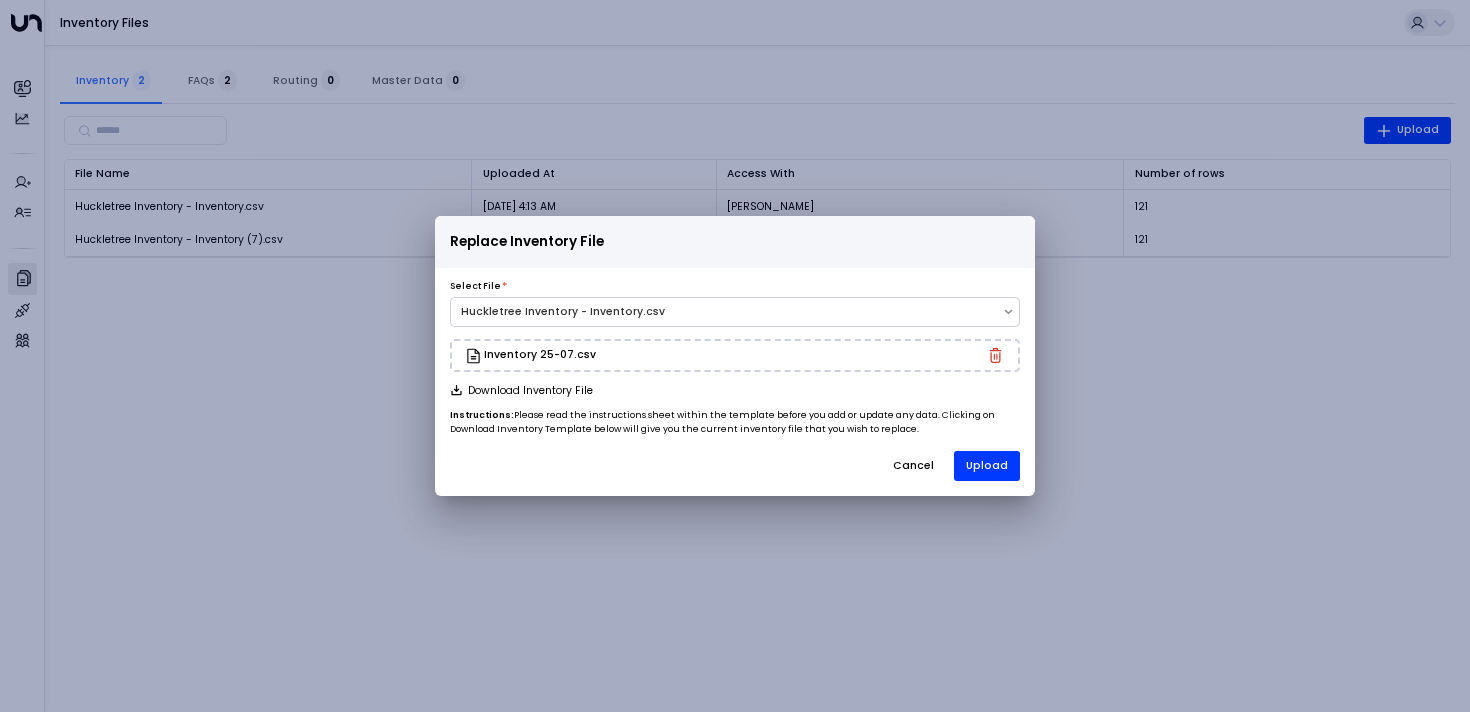 click 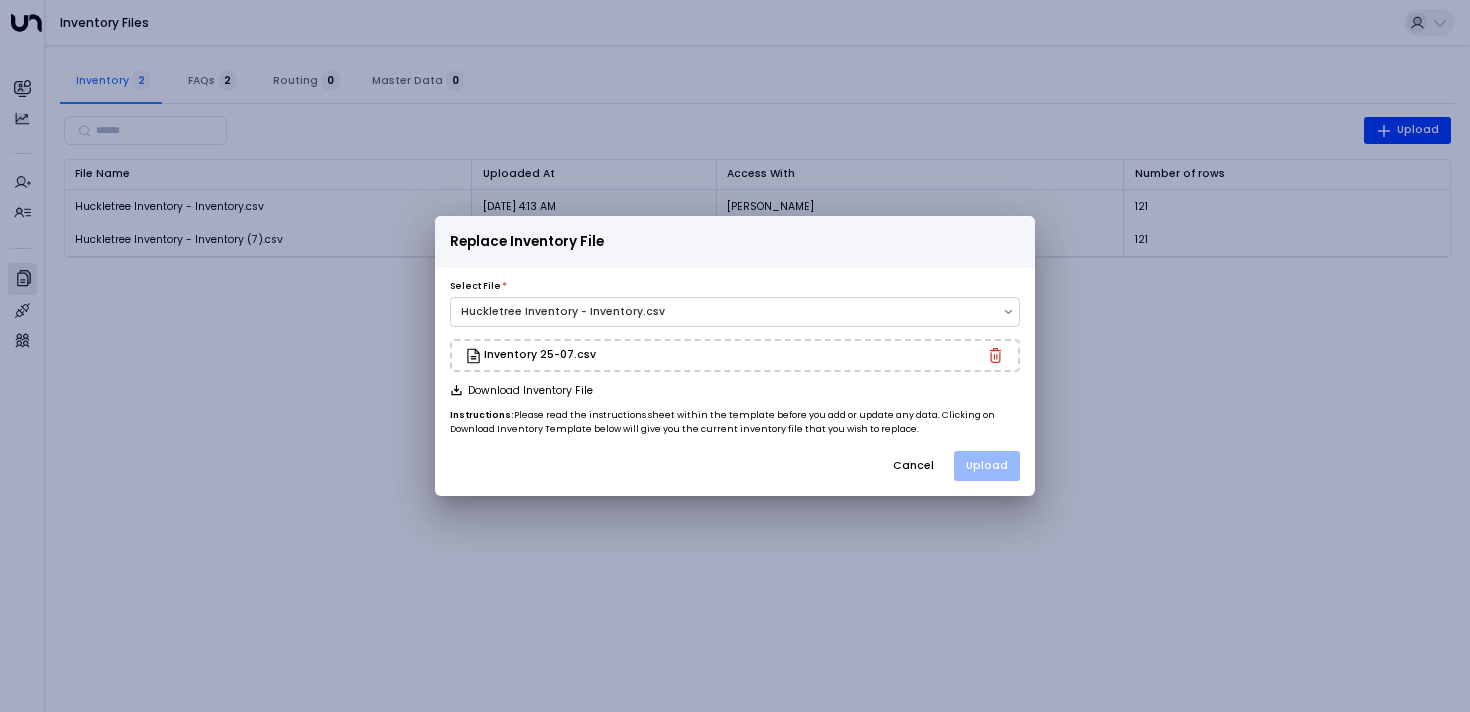 click on "Upload" at bounding box center [987, 466] 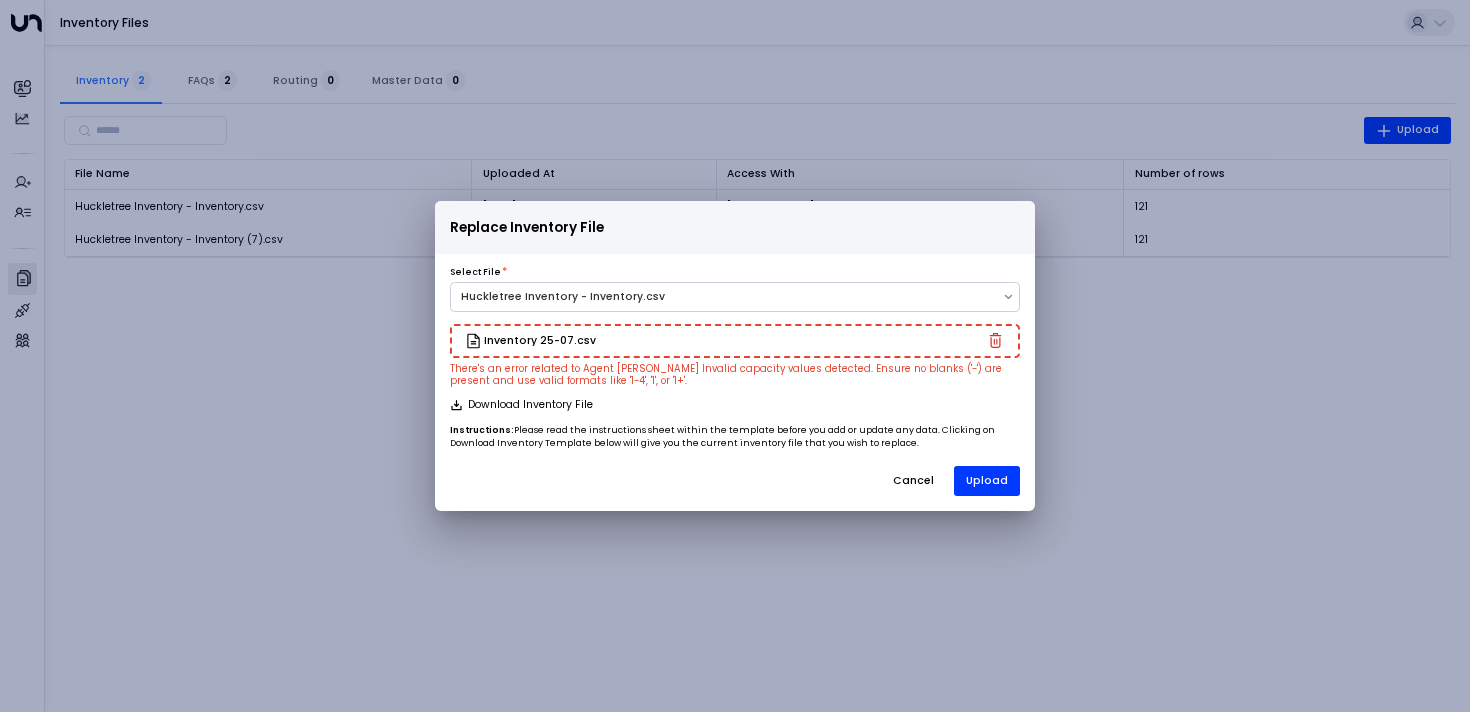 click on "Cancel" at bounding box center (913, 481) 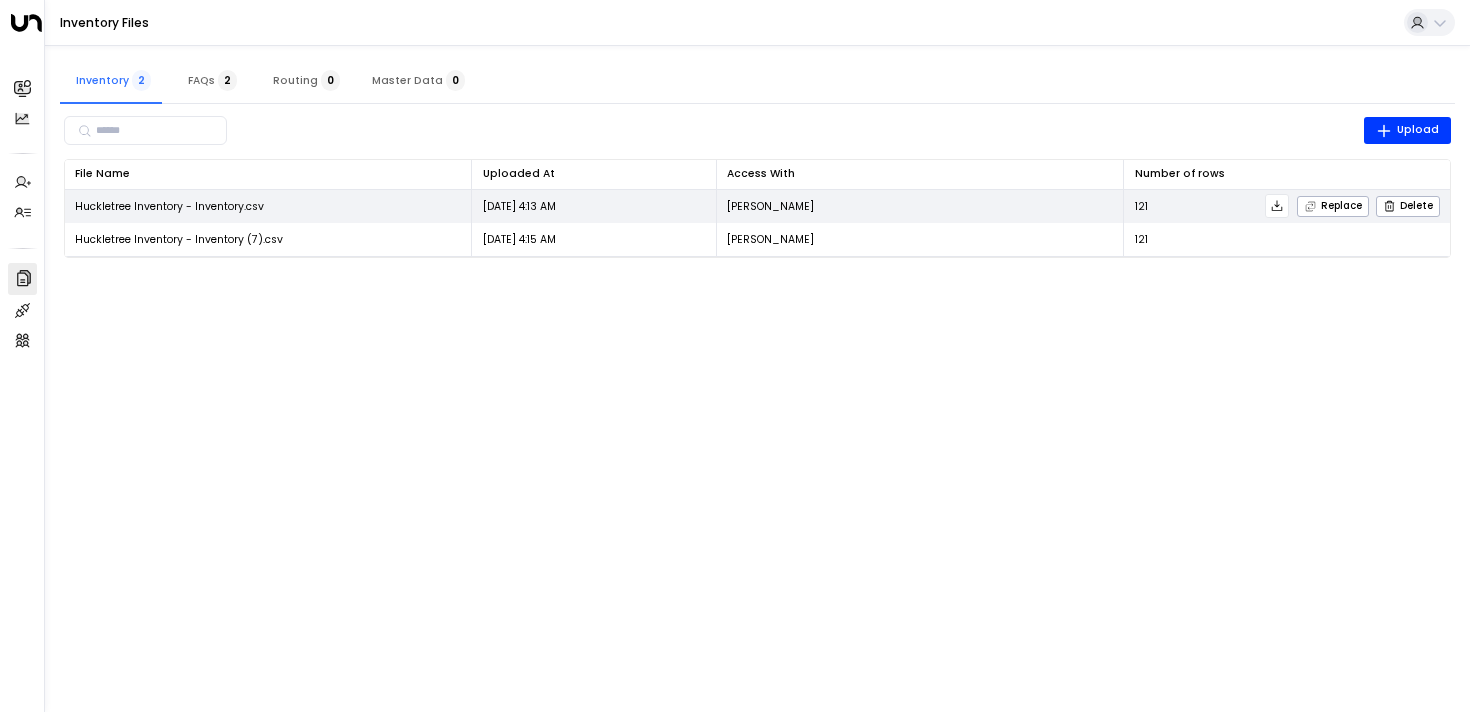 click 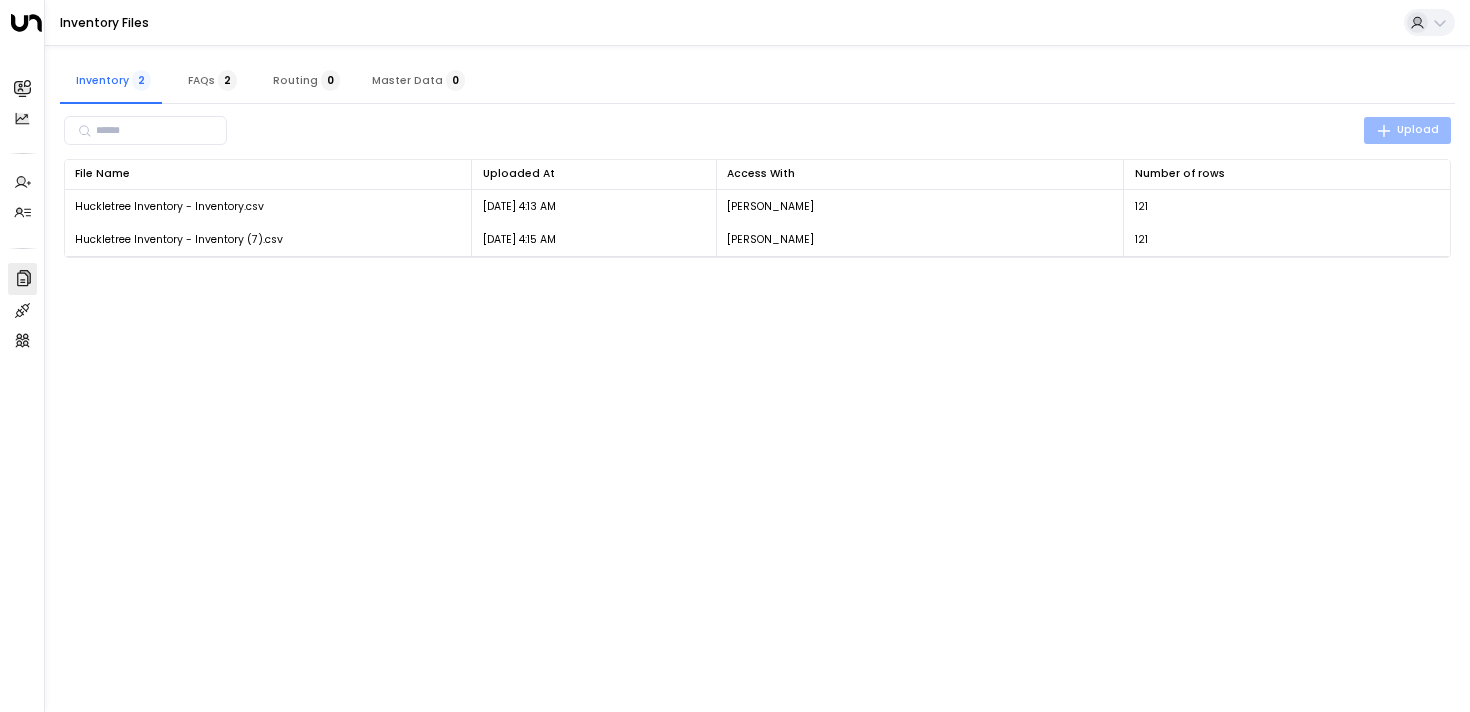 click on "Upload" at bounding box center (1408, 130) 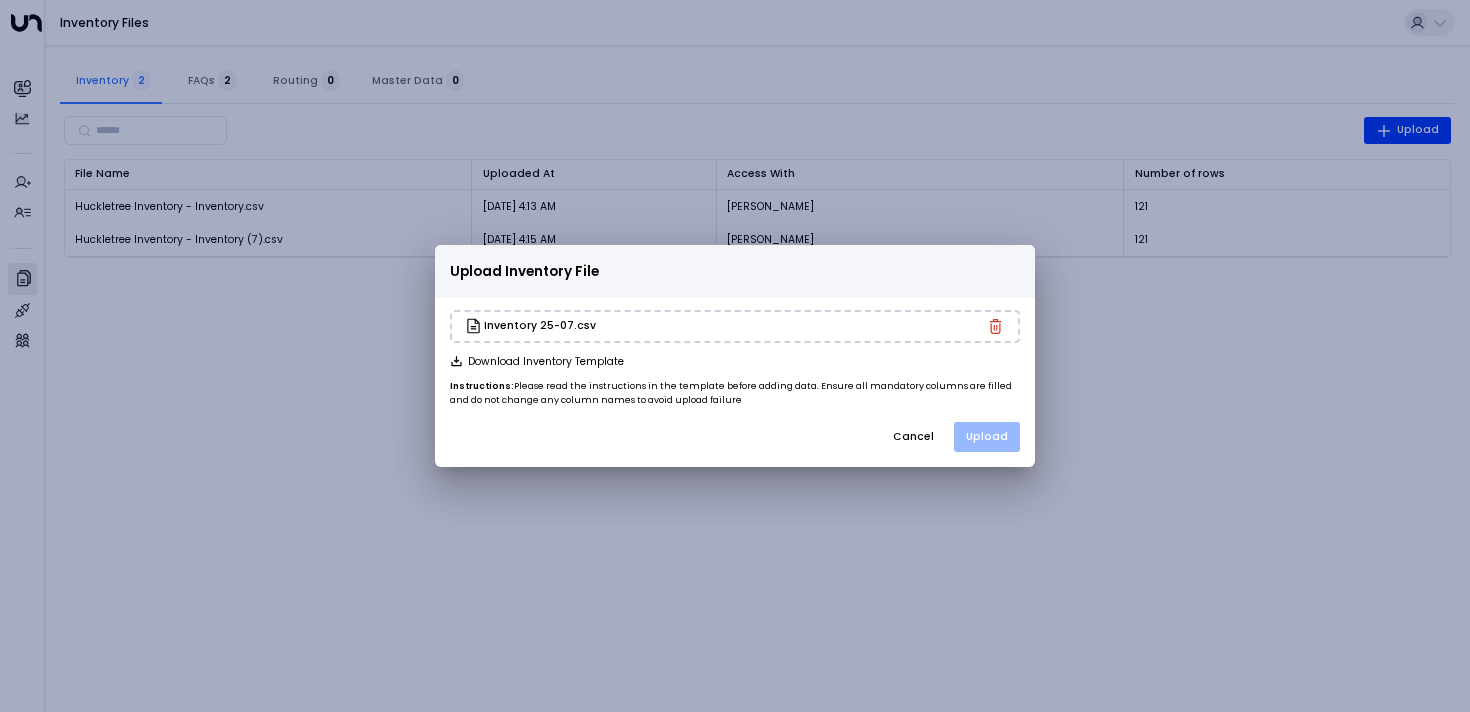 click on "Upload" at bounding box center (987, 437) 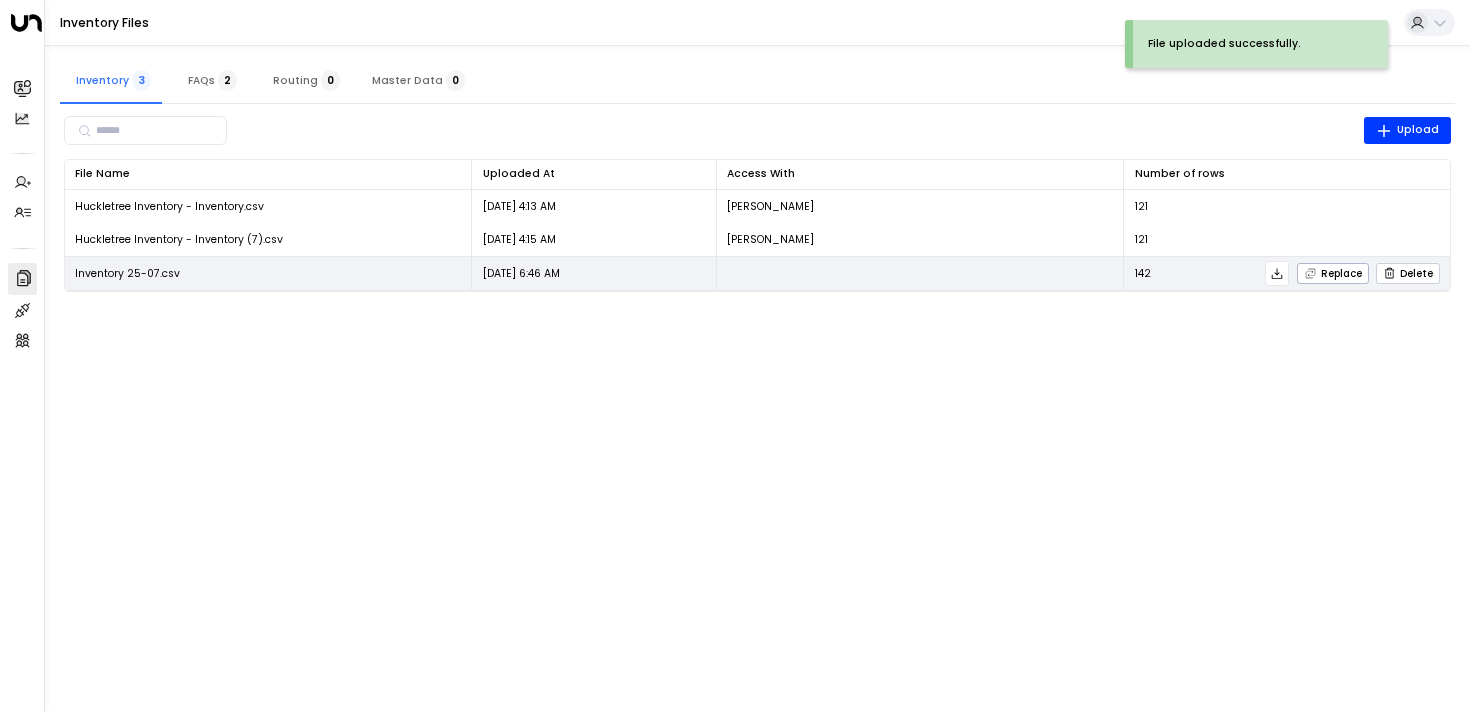 click on "Delete" at bounding box center [1408, 273] 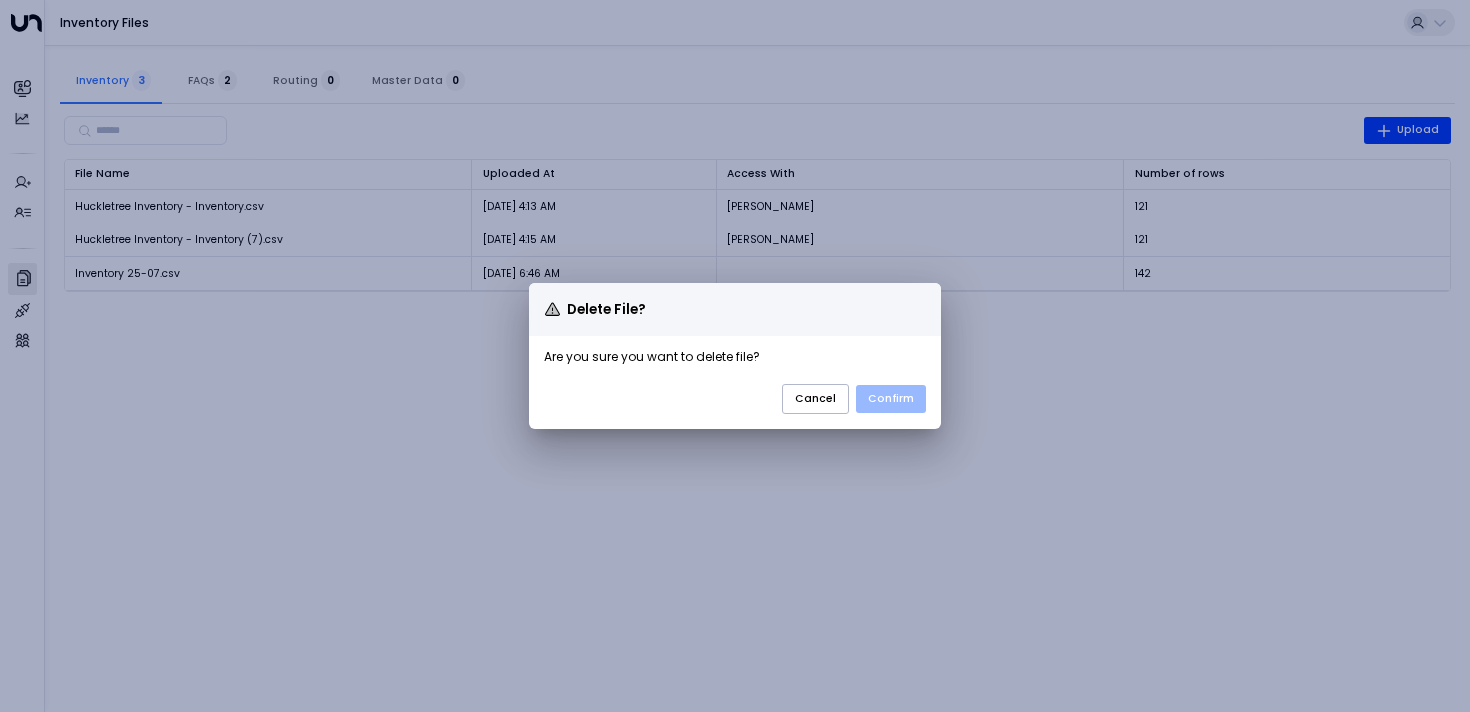 click on "Confirm" at bounding box center (891, 399) 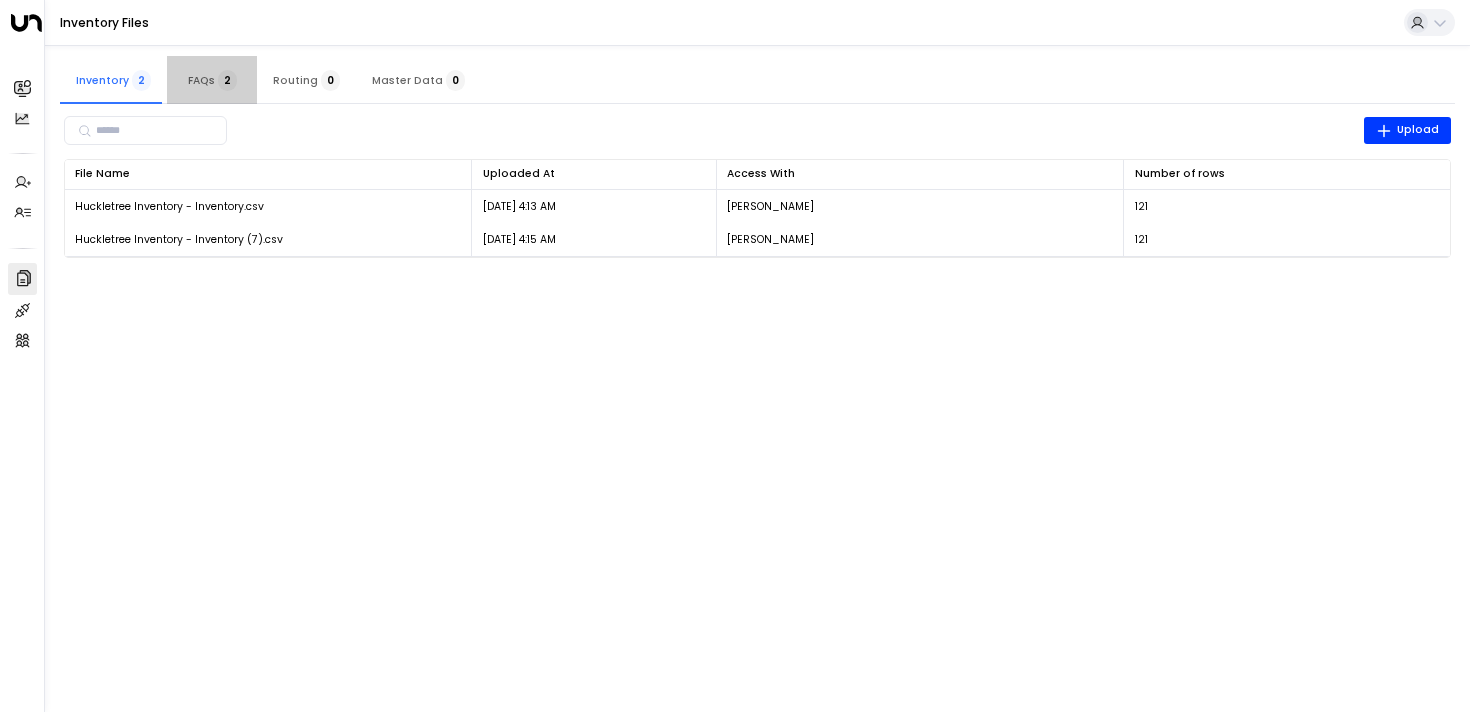 click on "FAQs   2" at bounding box center (212, 80) 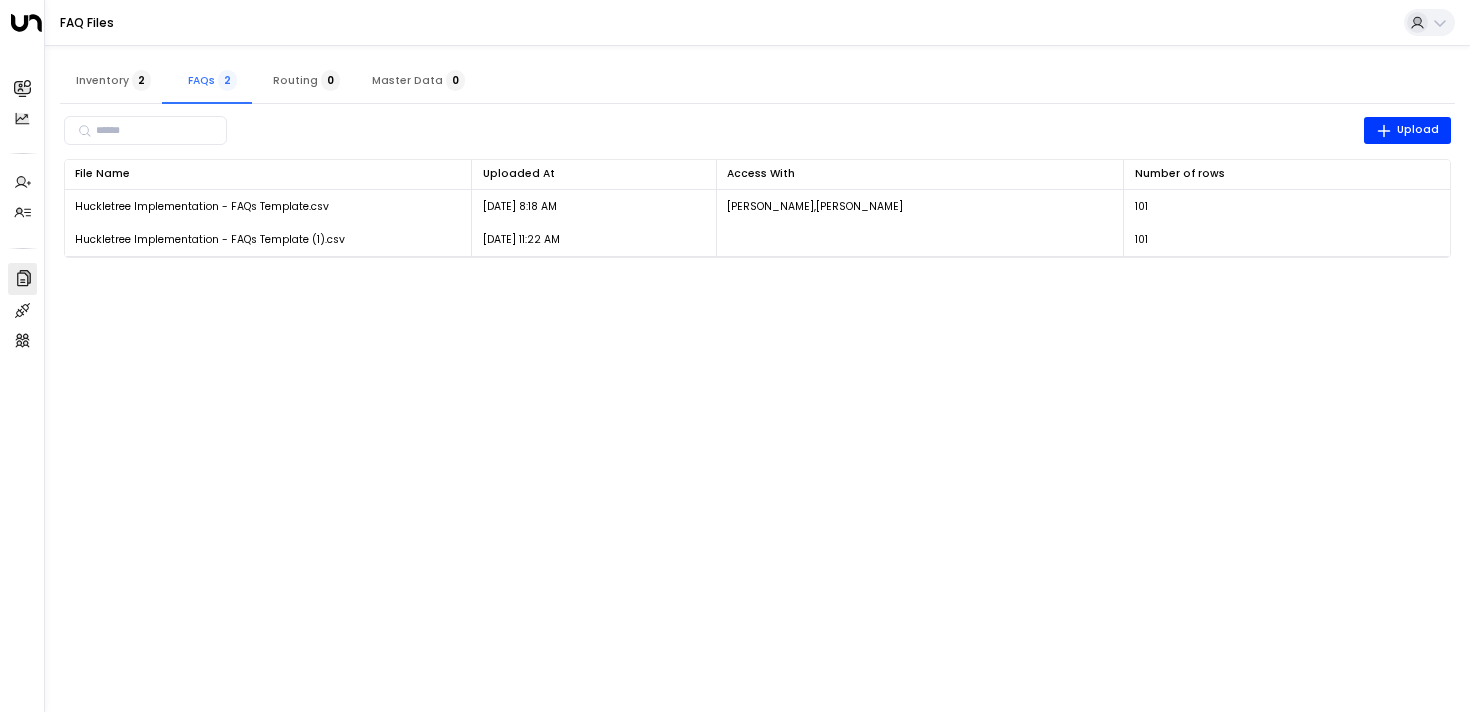 click on "Routing   0" at bounding box center [306, 80] 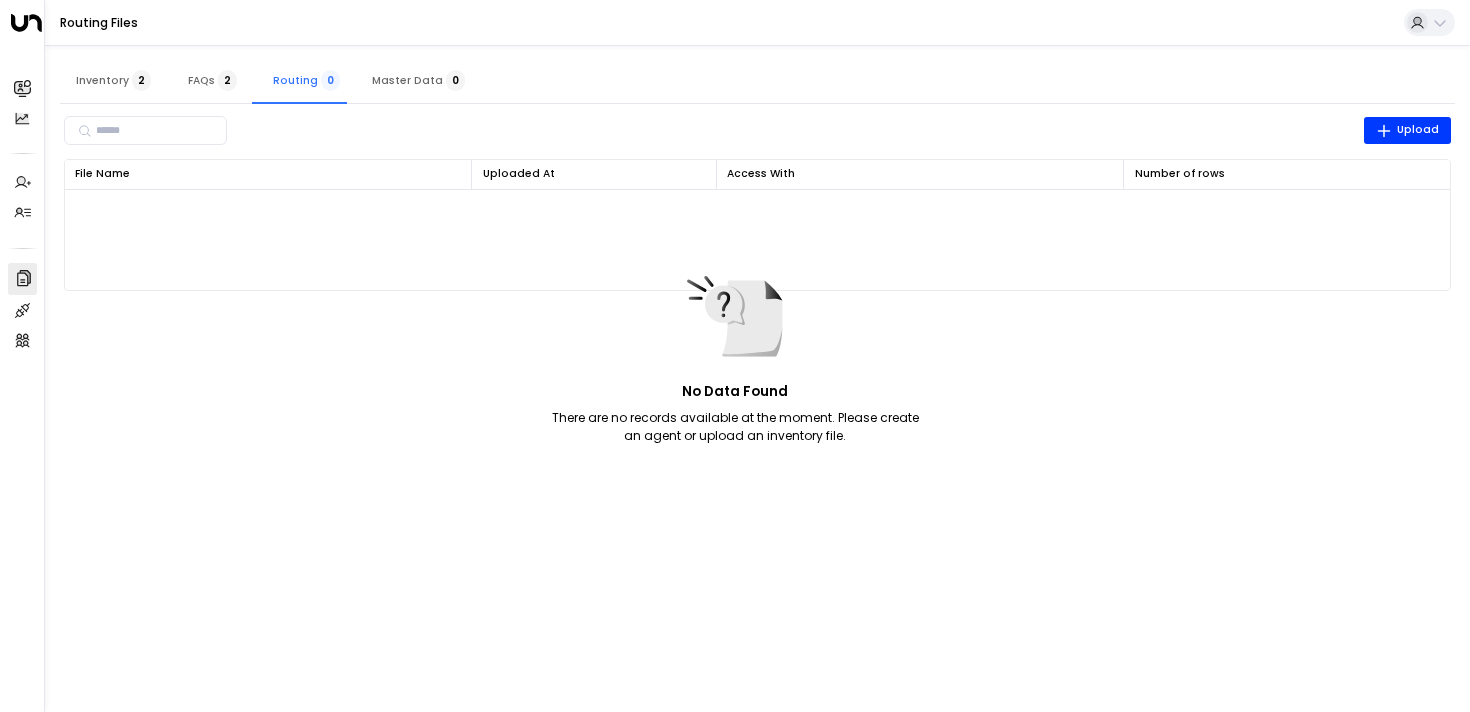 click on "FAQs   2" at bounding box center (212, 80) 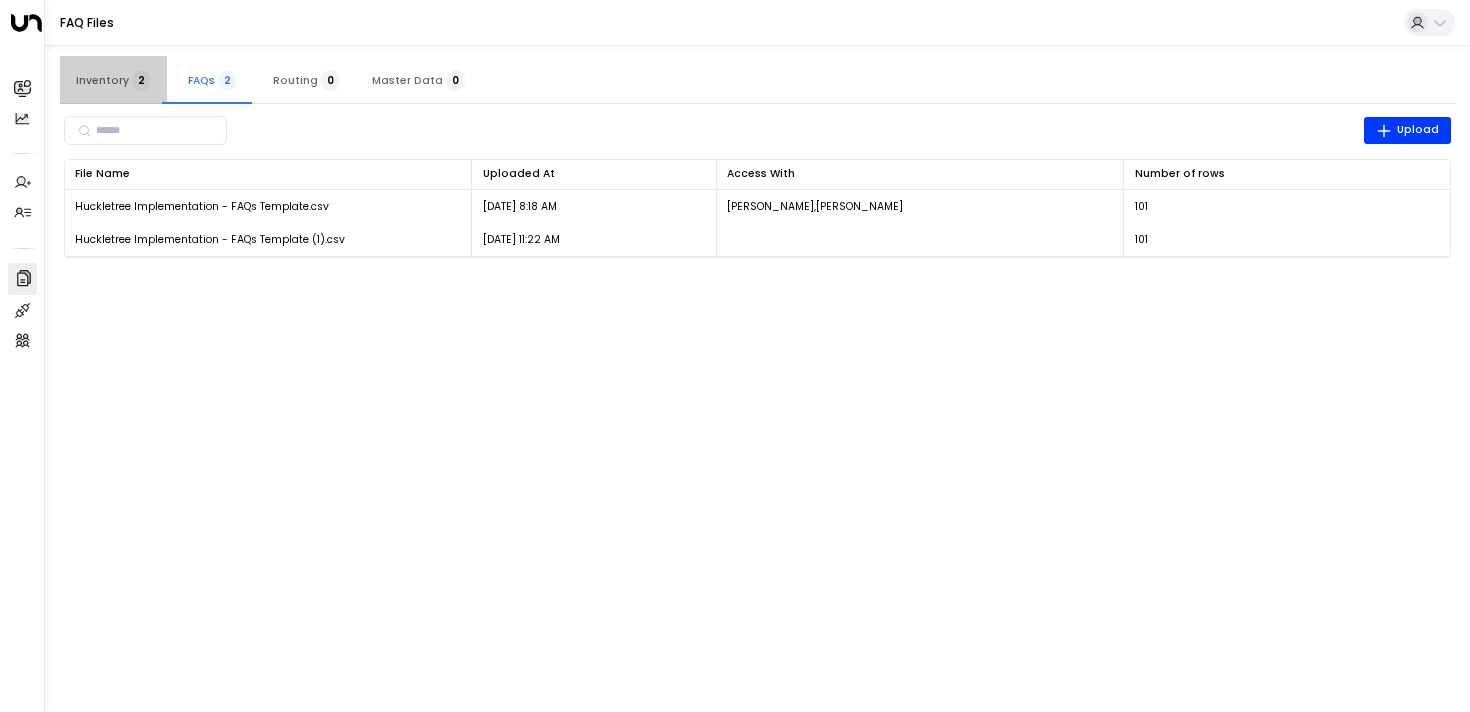 click on "2" at bounding box center [141, 80] 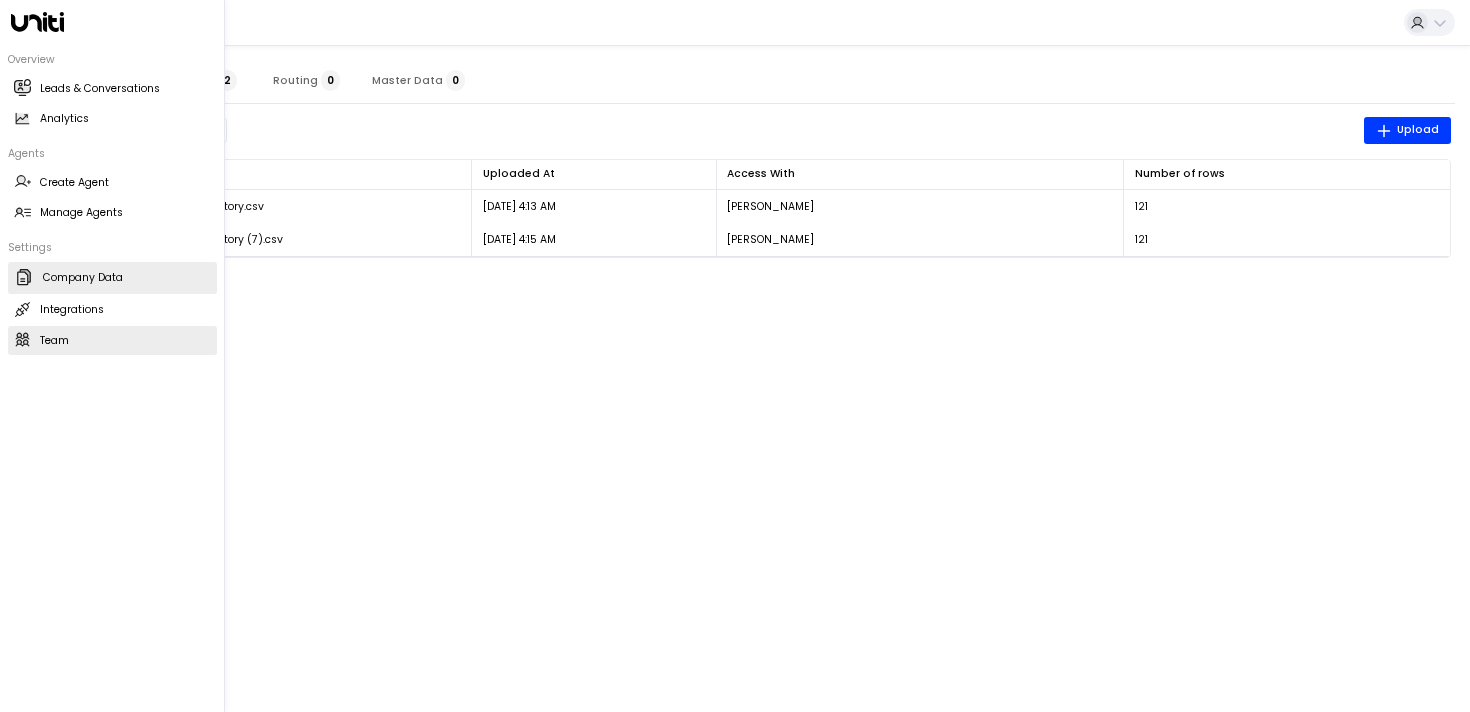 click on "Team Team" at bounding box center (112, 340) 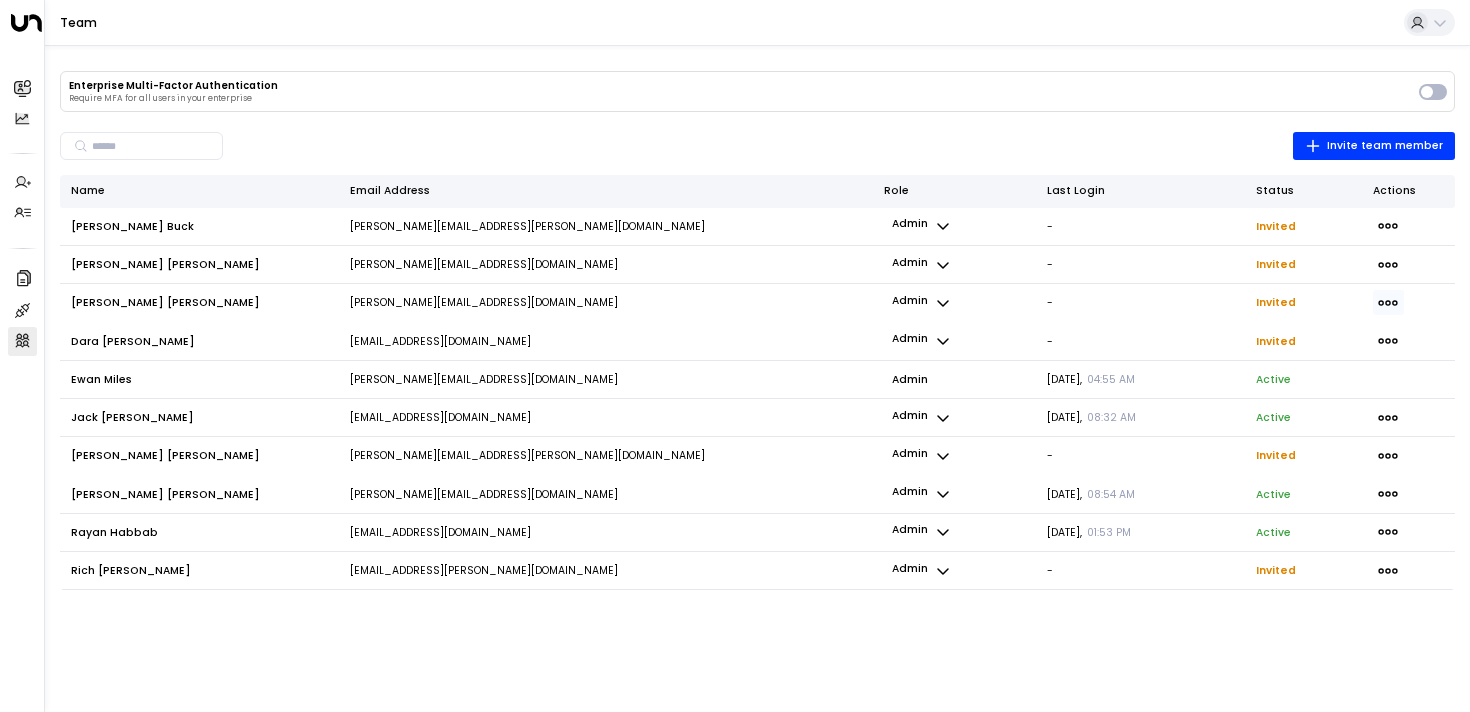 click 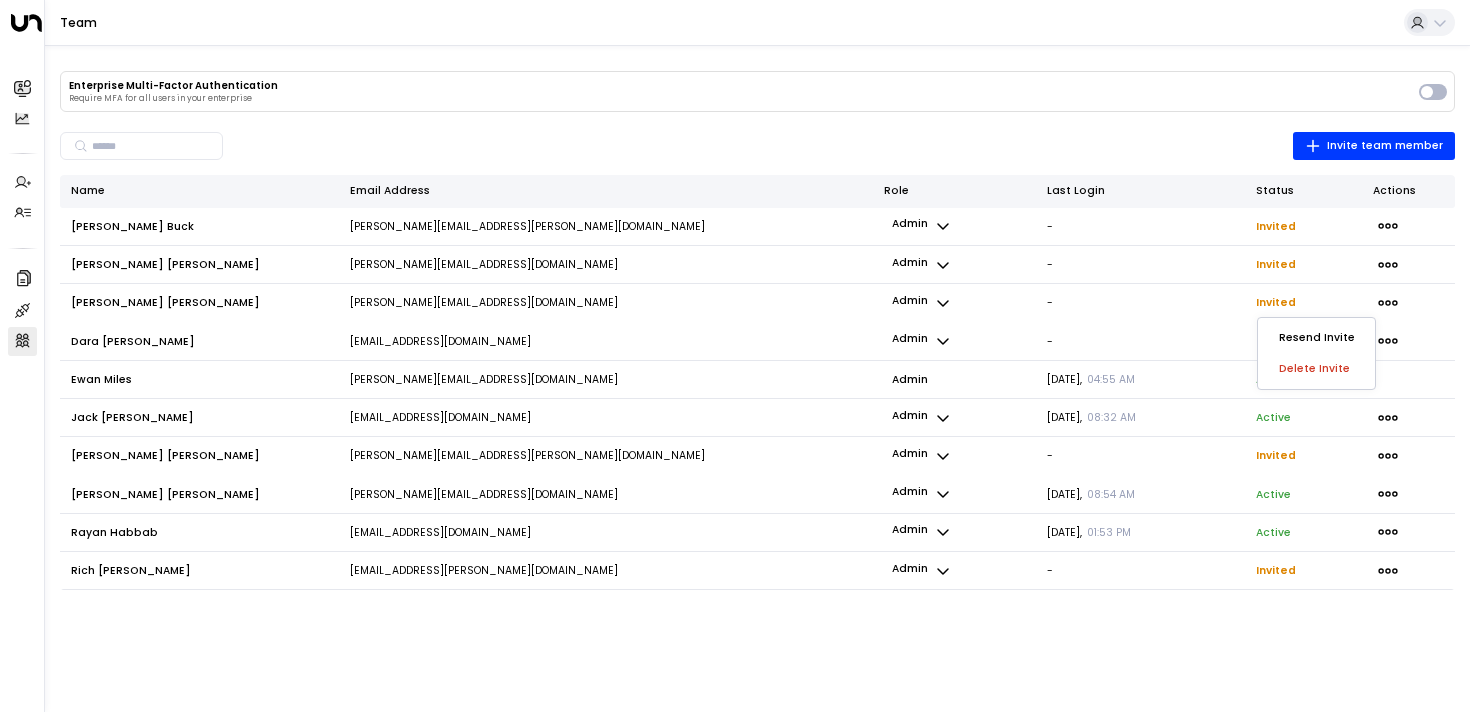 click on "Resend Invite" at bounding box center (1317, 338) 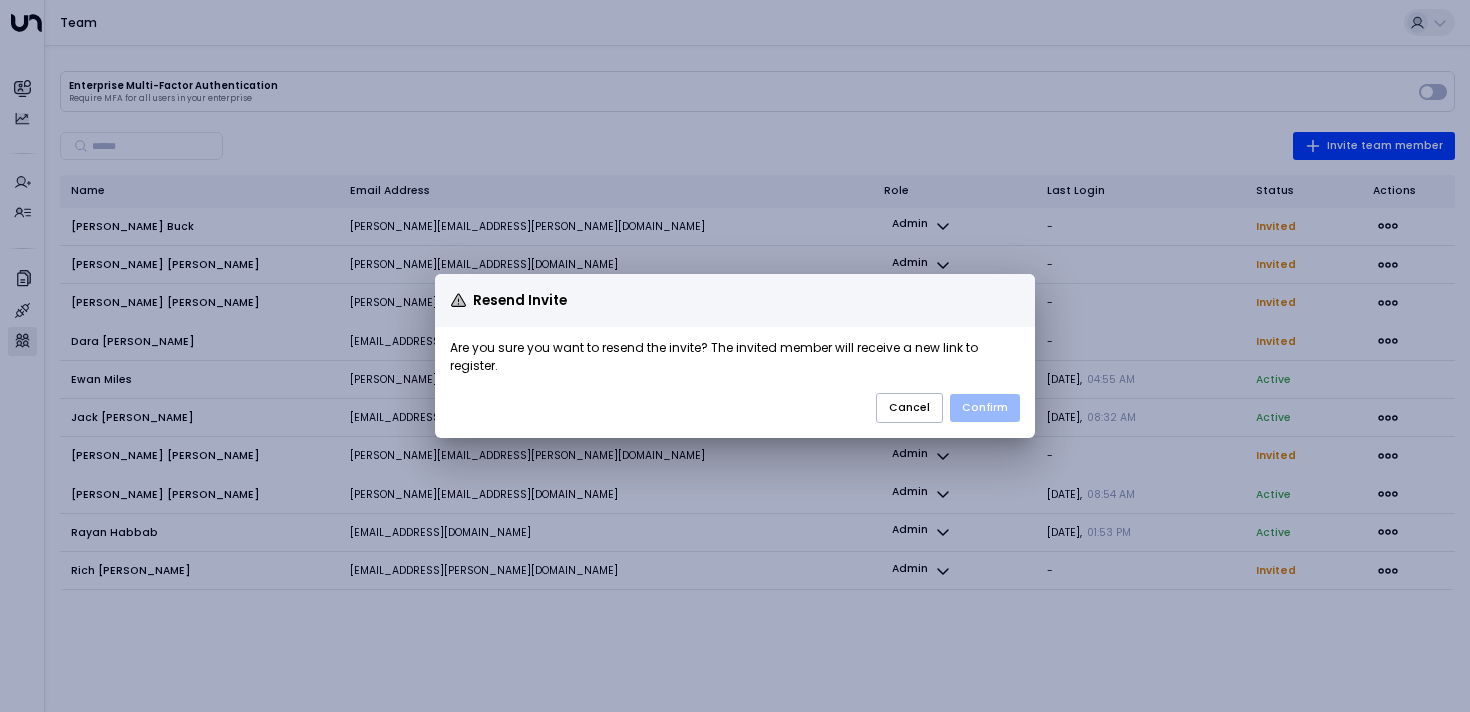 click on "Confirm" at bounding box center (985, 408) 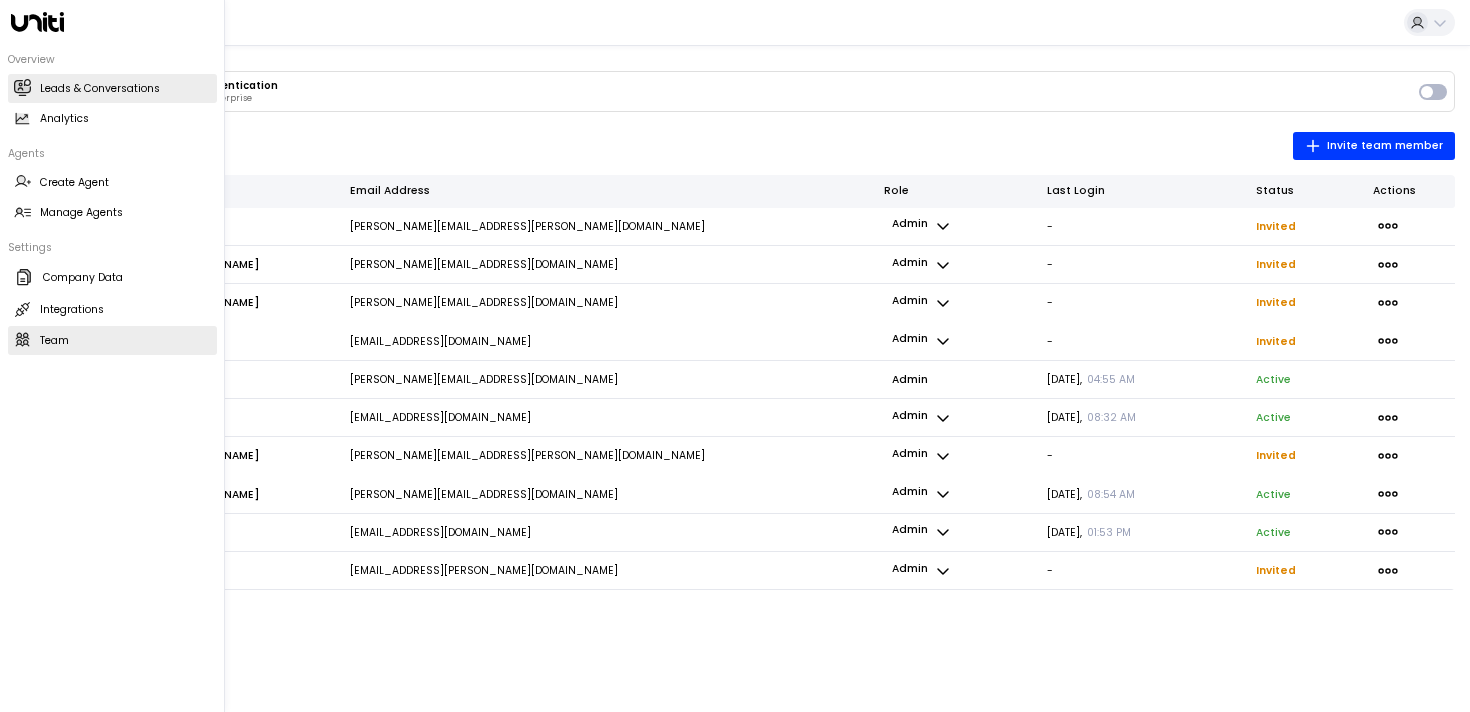 click on "Leads & Conversations Leads & Conversations" at bounding box center [112, 88] 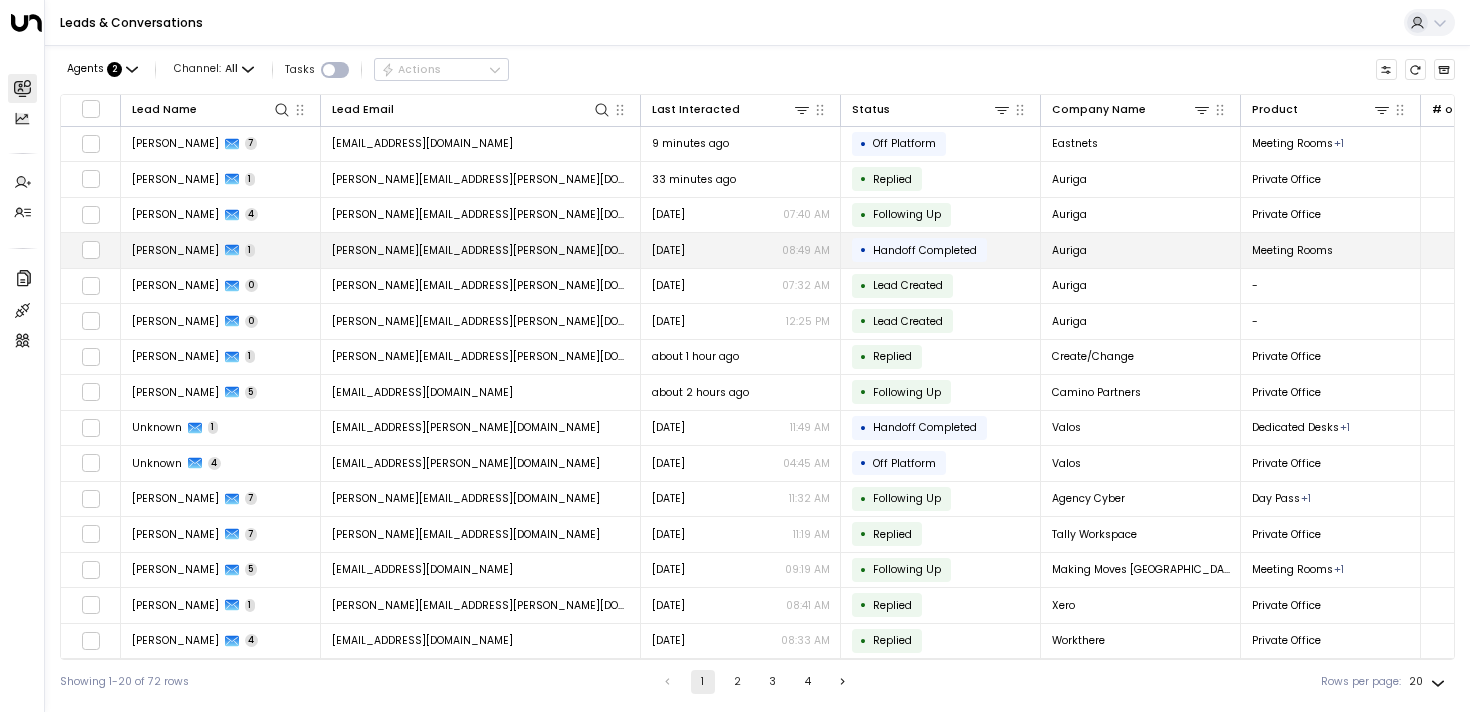 click on "[PERSON_NAME] 1" at bounding box center [221, 250] 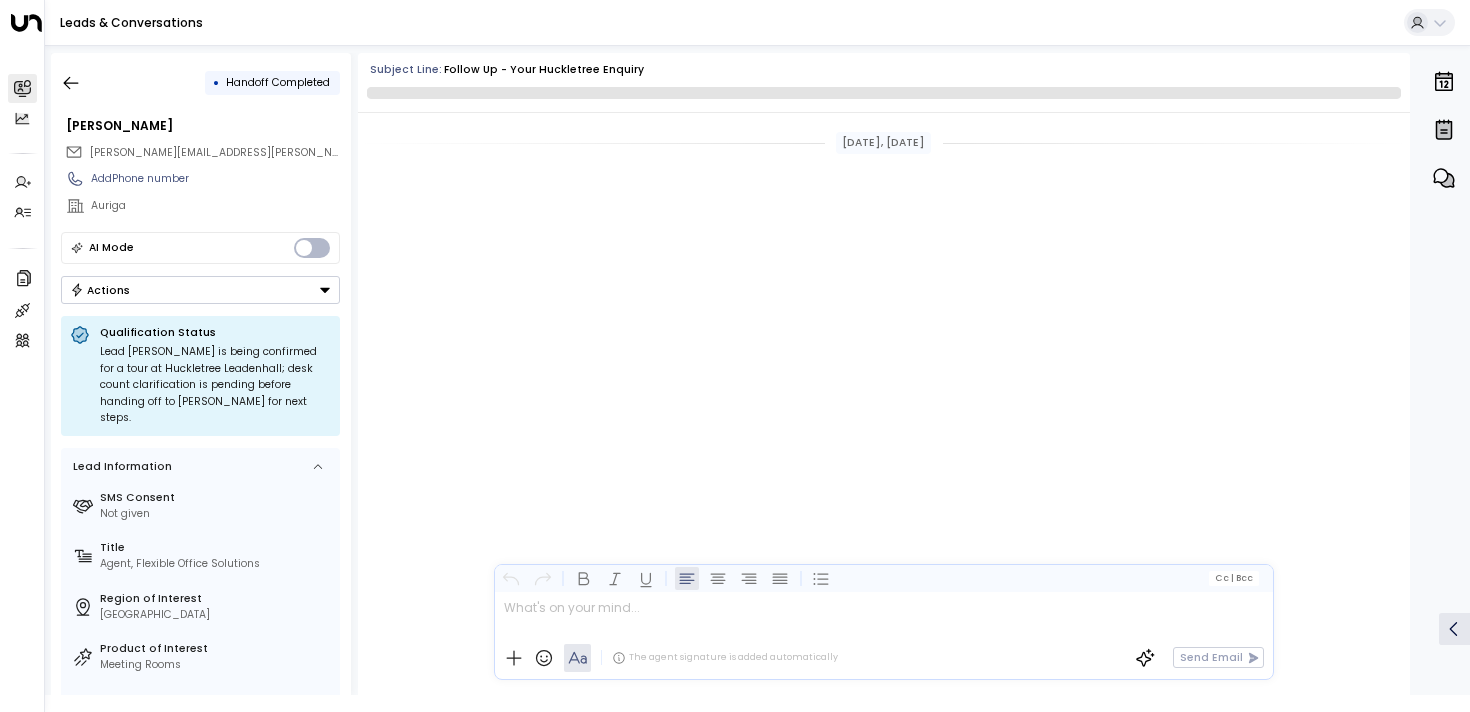 scroll, scrollTop: 1397, scrollLeft: 0, axis: vertical 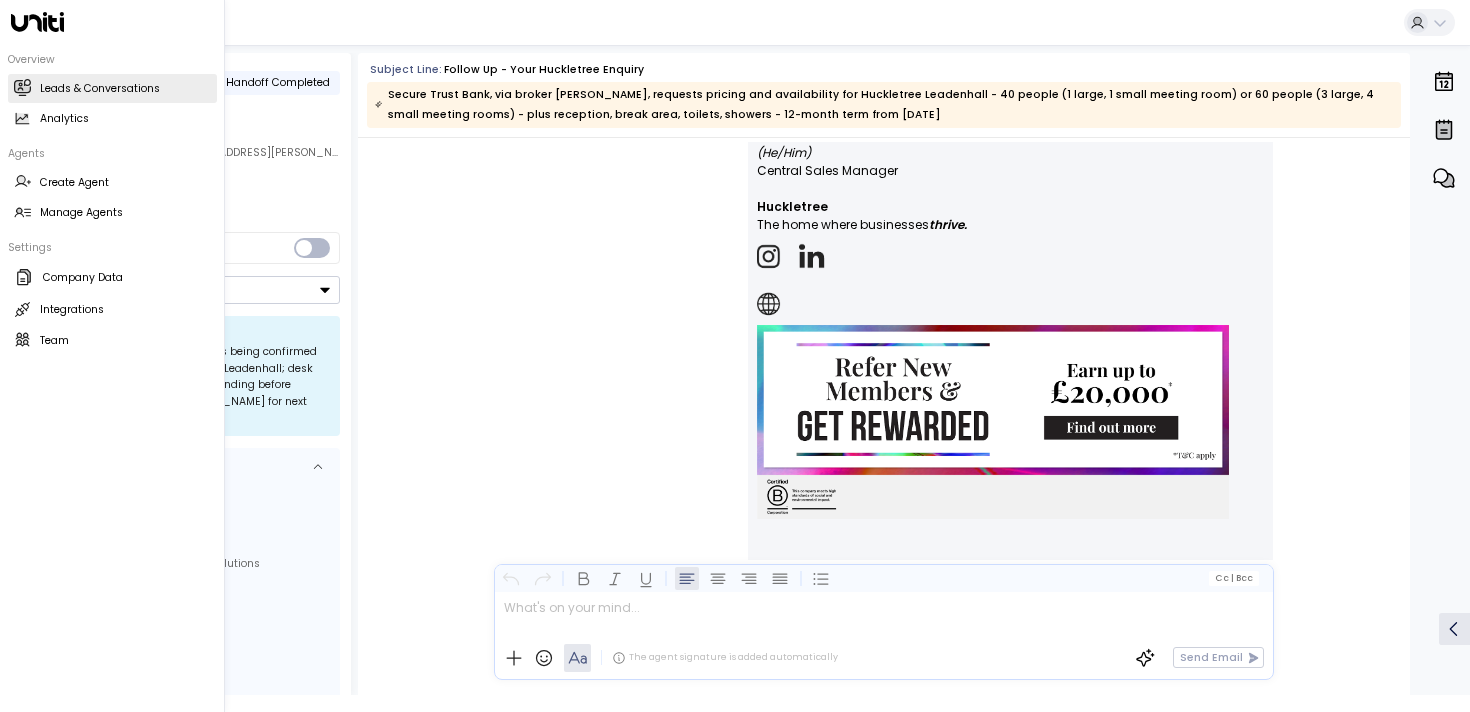 click on "Leads & Conversations" at bounding box center [100, 89] 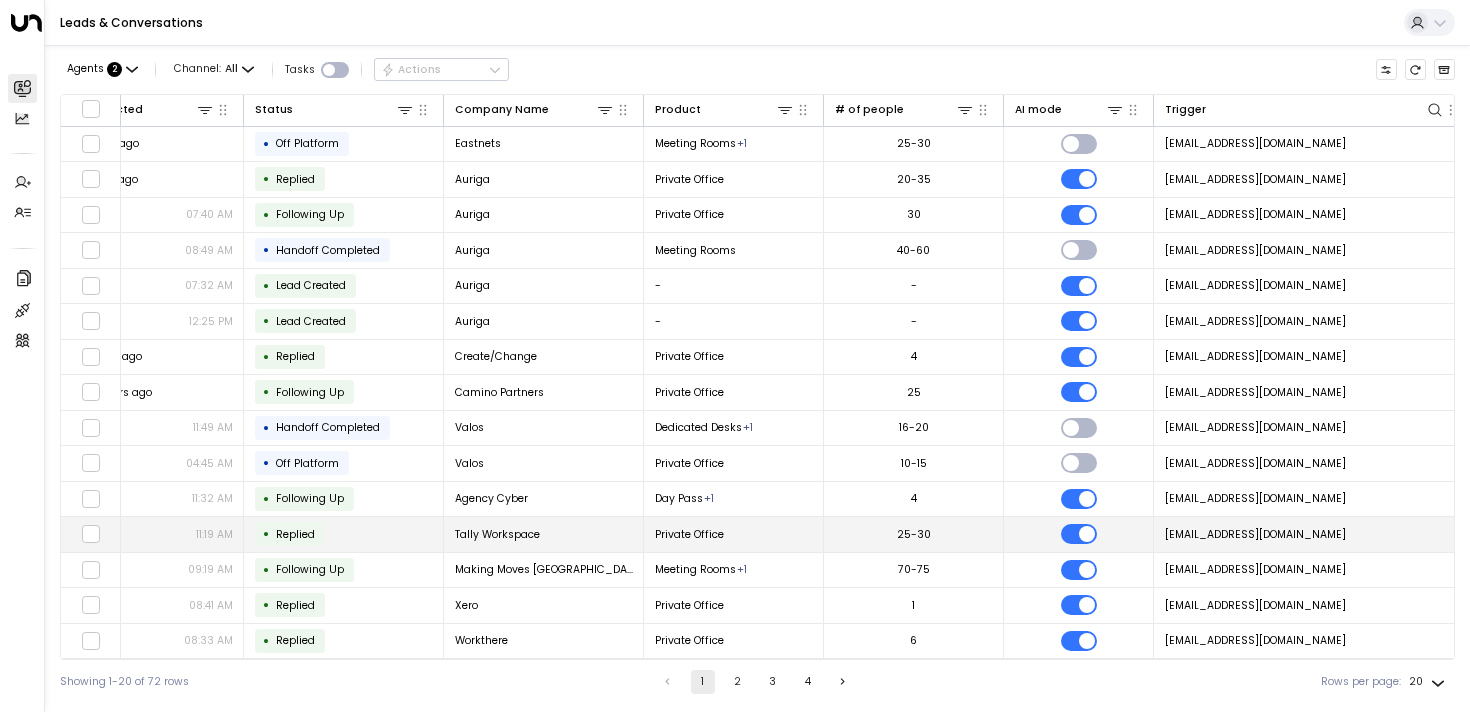 scroll, scrollTop: 0, scrollLeft: 662, axis: horizontal 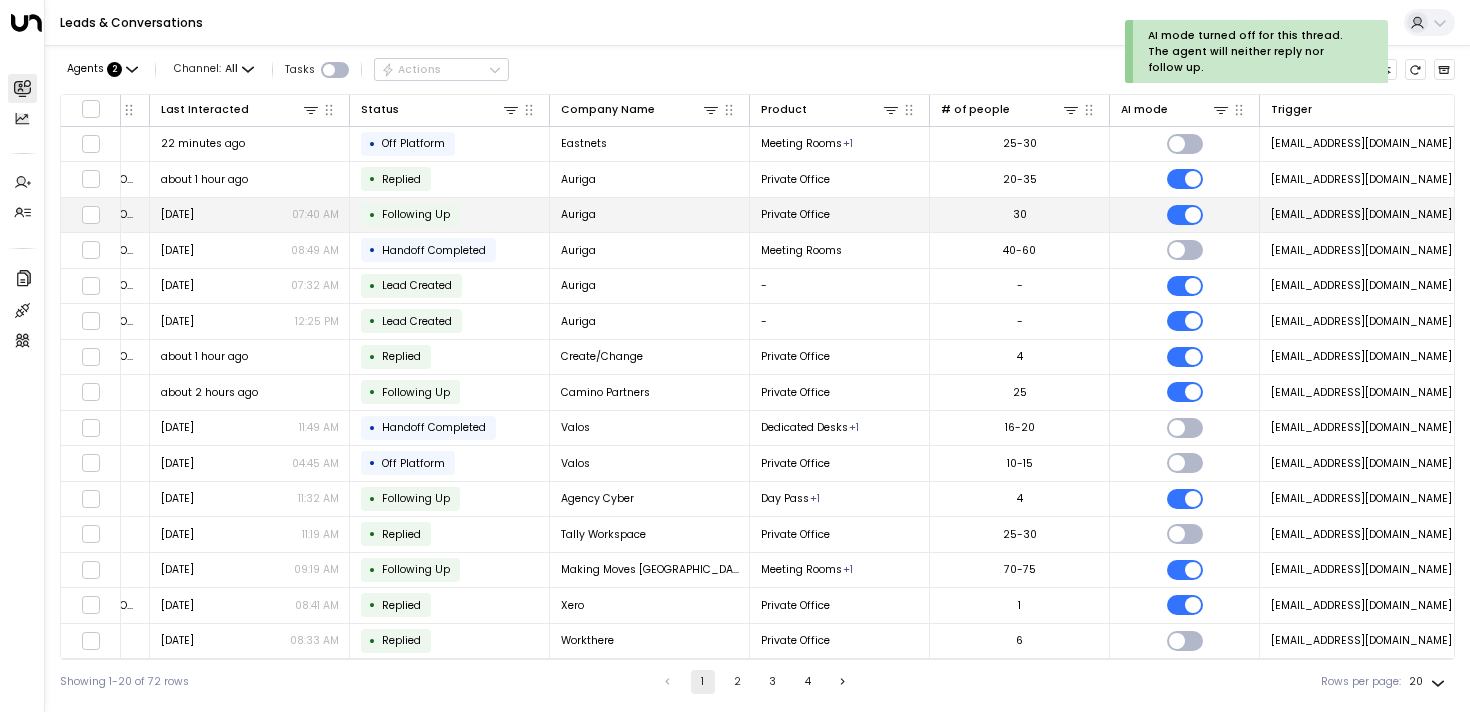 click on "Private Office" at bounding box center (795, 214) 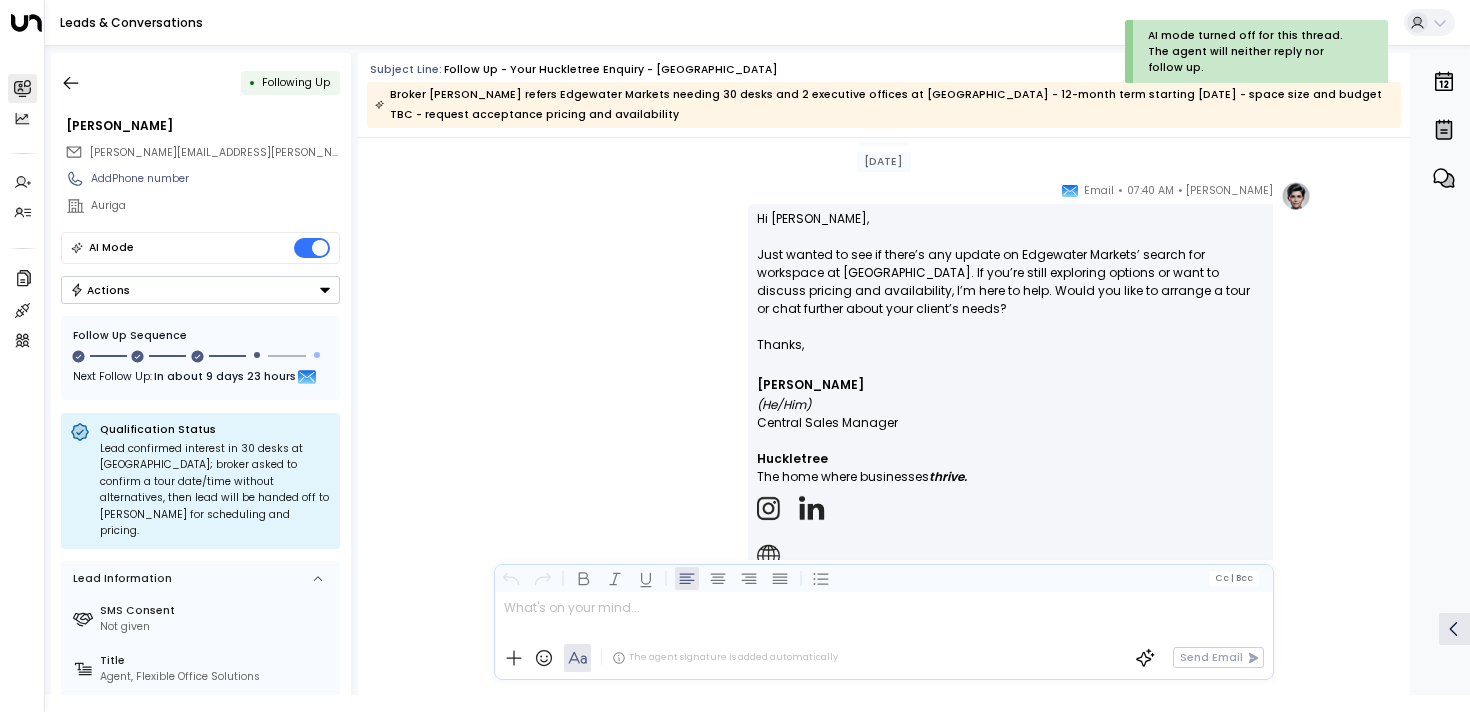 scroll, scrollTop: 3354, scrollLeft: 0, axis: vertical 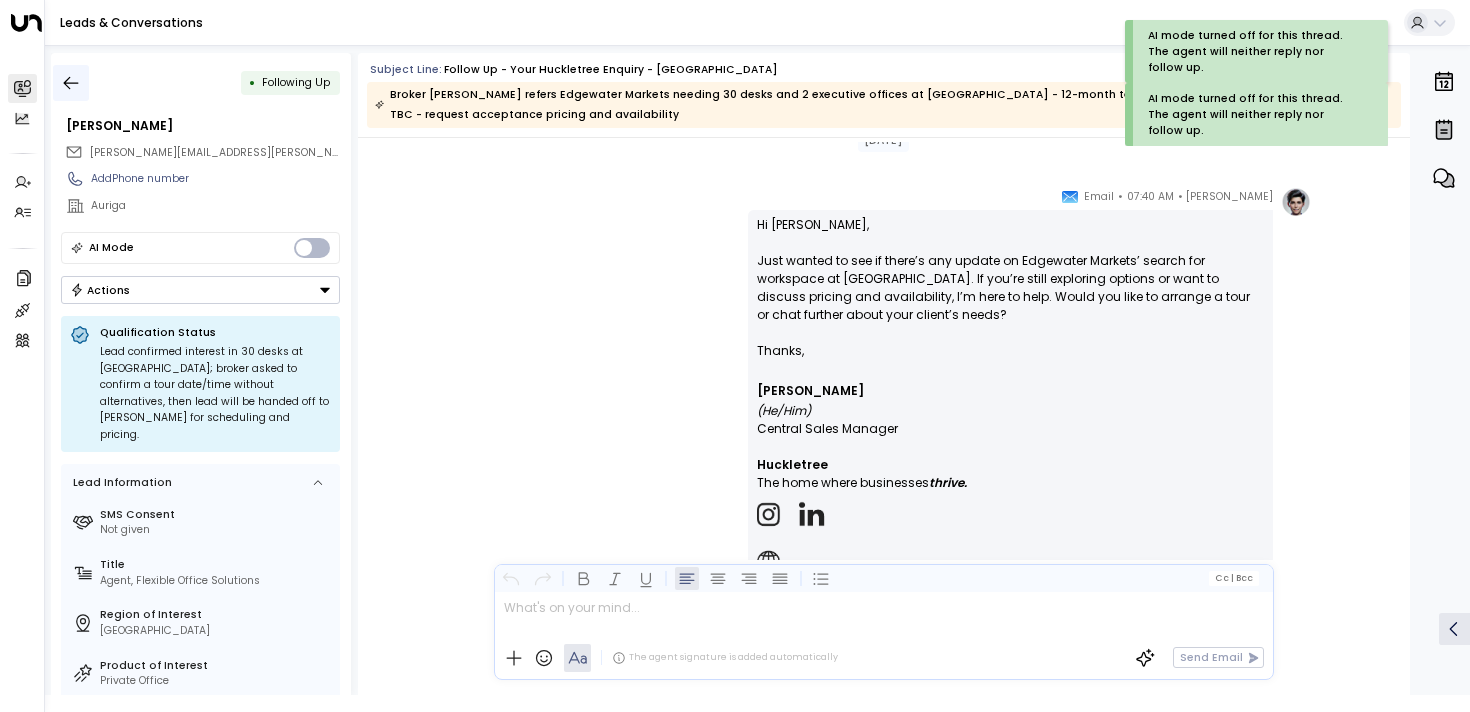 click 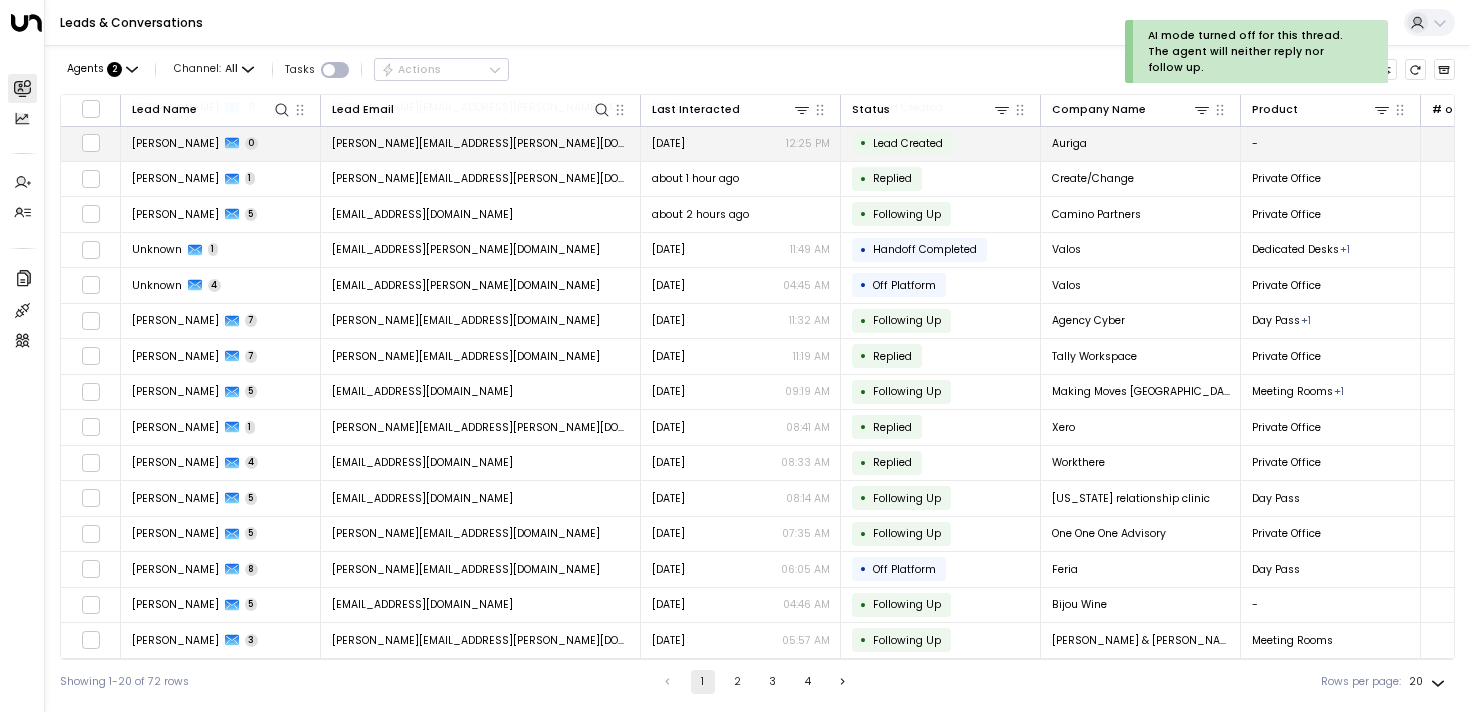 scroll, scrollTop: 0, scrollLeft: 0, axis: both 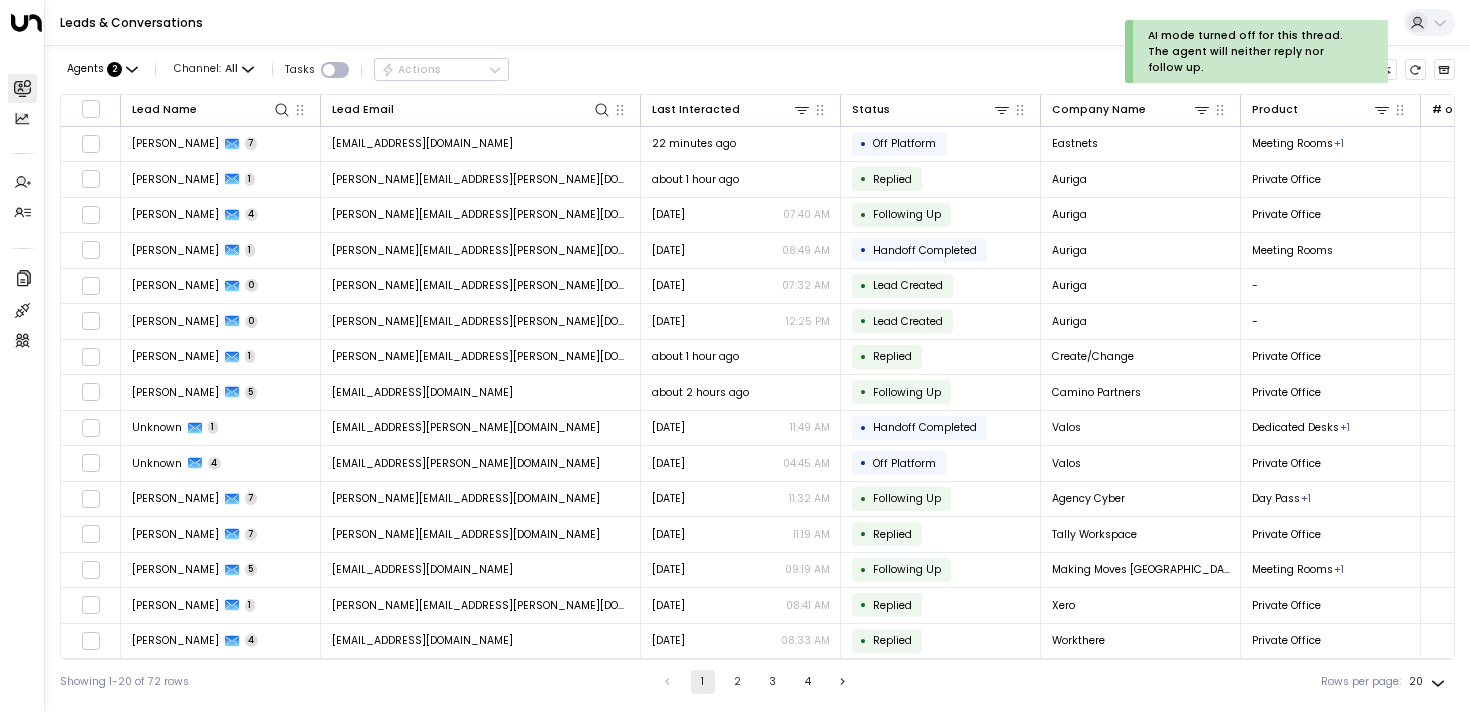 click on "AI mode turned off for this thread. The agent will neither reply nor follow up." at bounding box center [1287, 51] 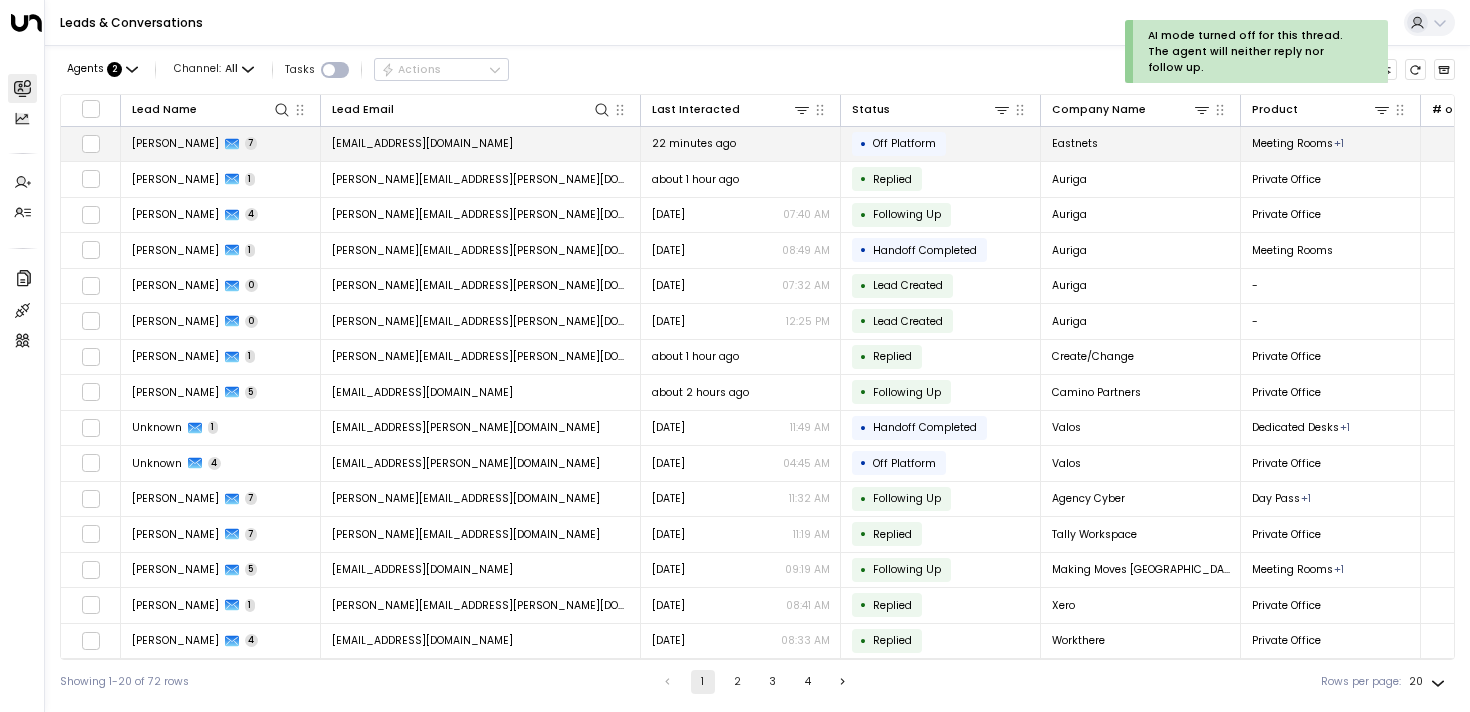 click on "[PERSON_NAME] 7" at bounding box center (221, 144) 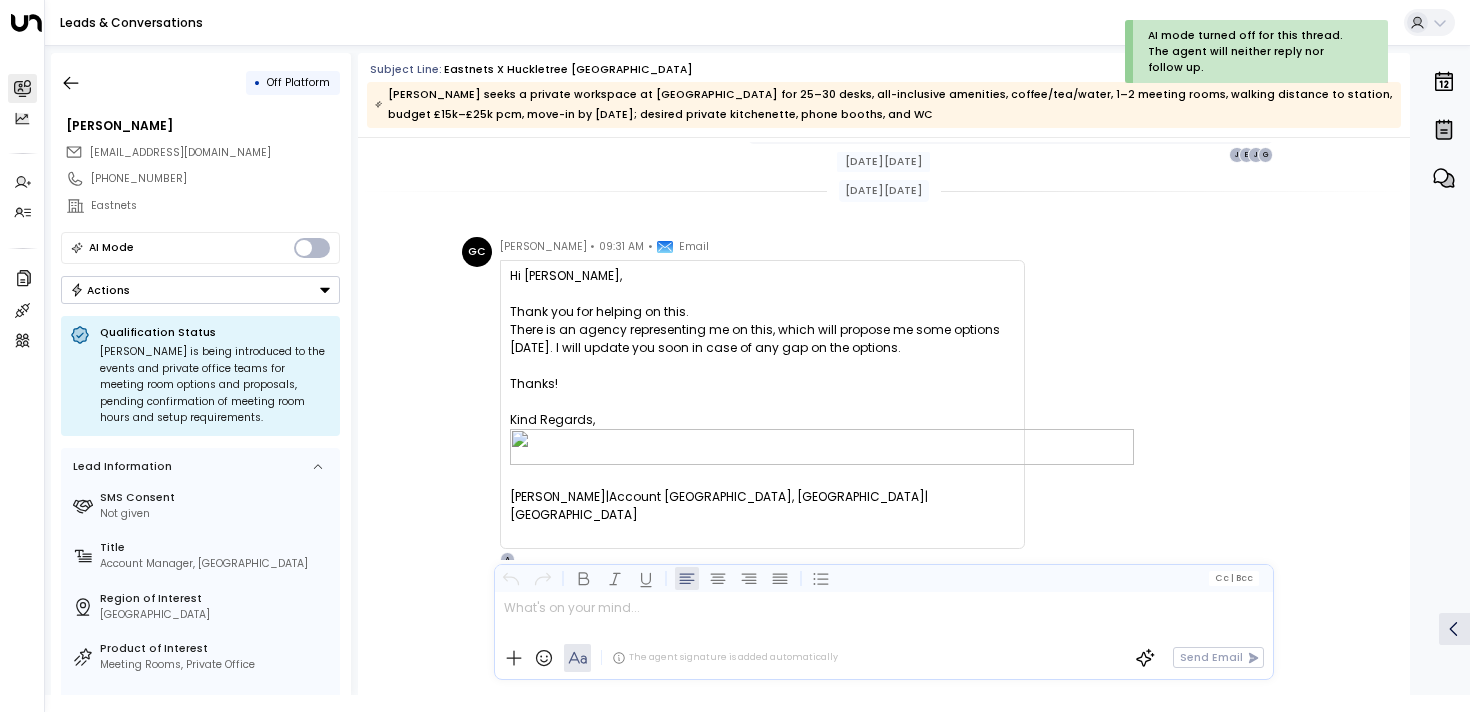 scroll, scrollTop: 2587, scrollLeft: 0, axis: vertical 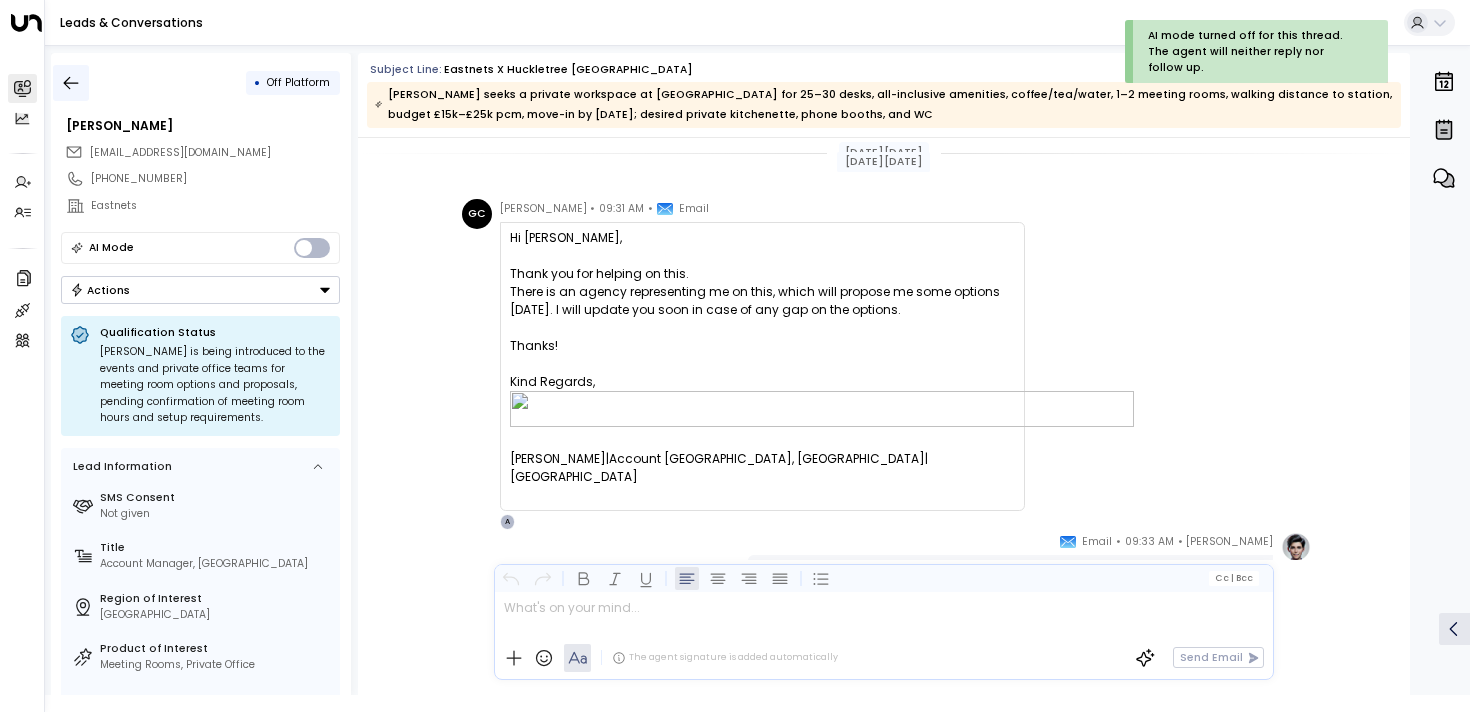 click 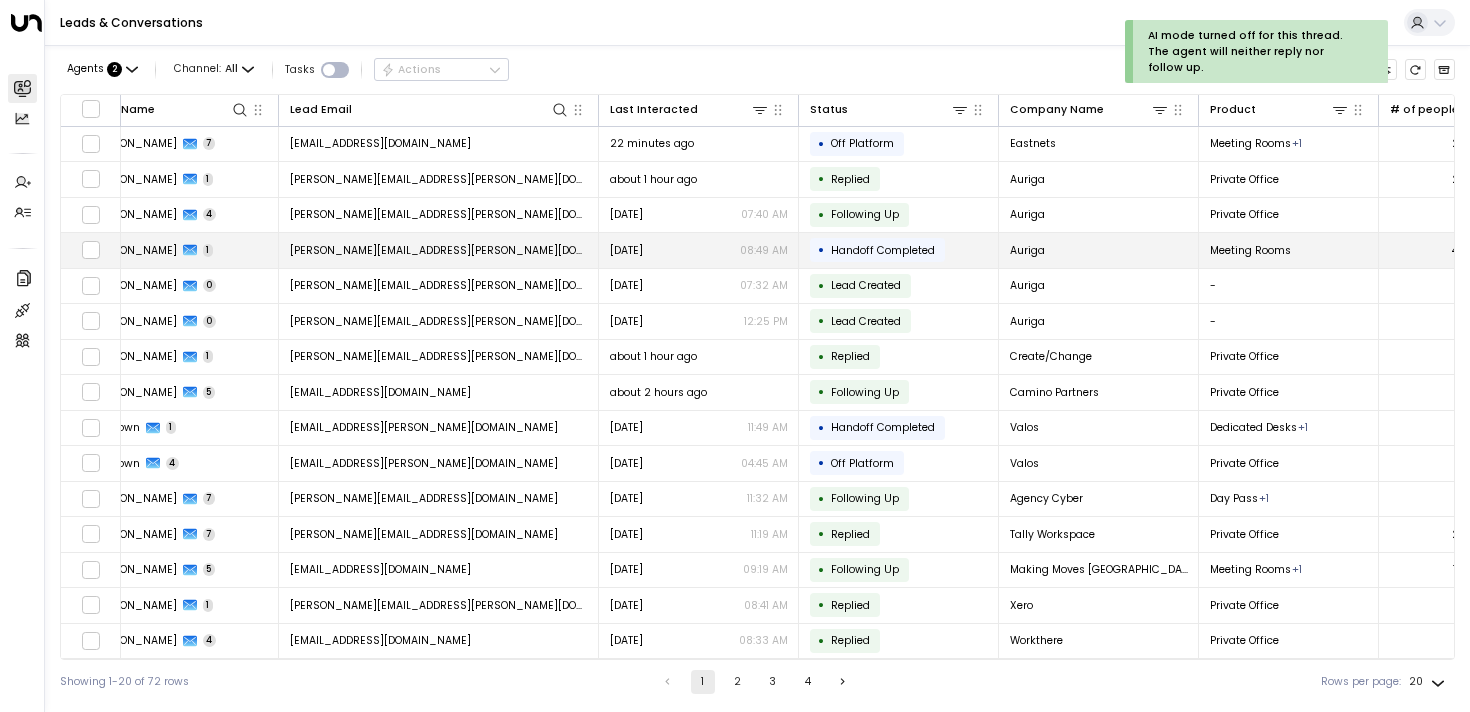 scroll, scrollTop: 0, scrollLeft: 0, axis: both 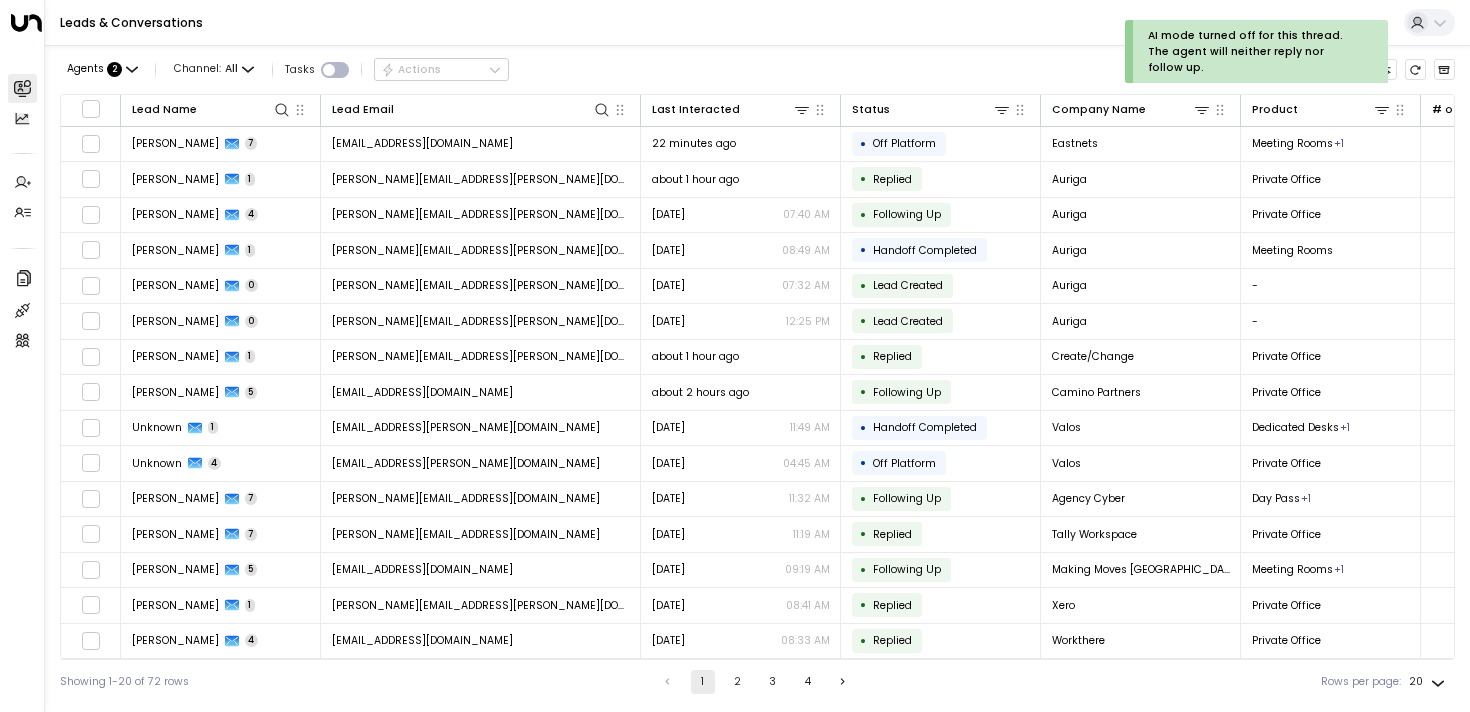 click on "2" at bounding box center [738, 682] 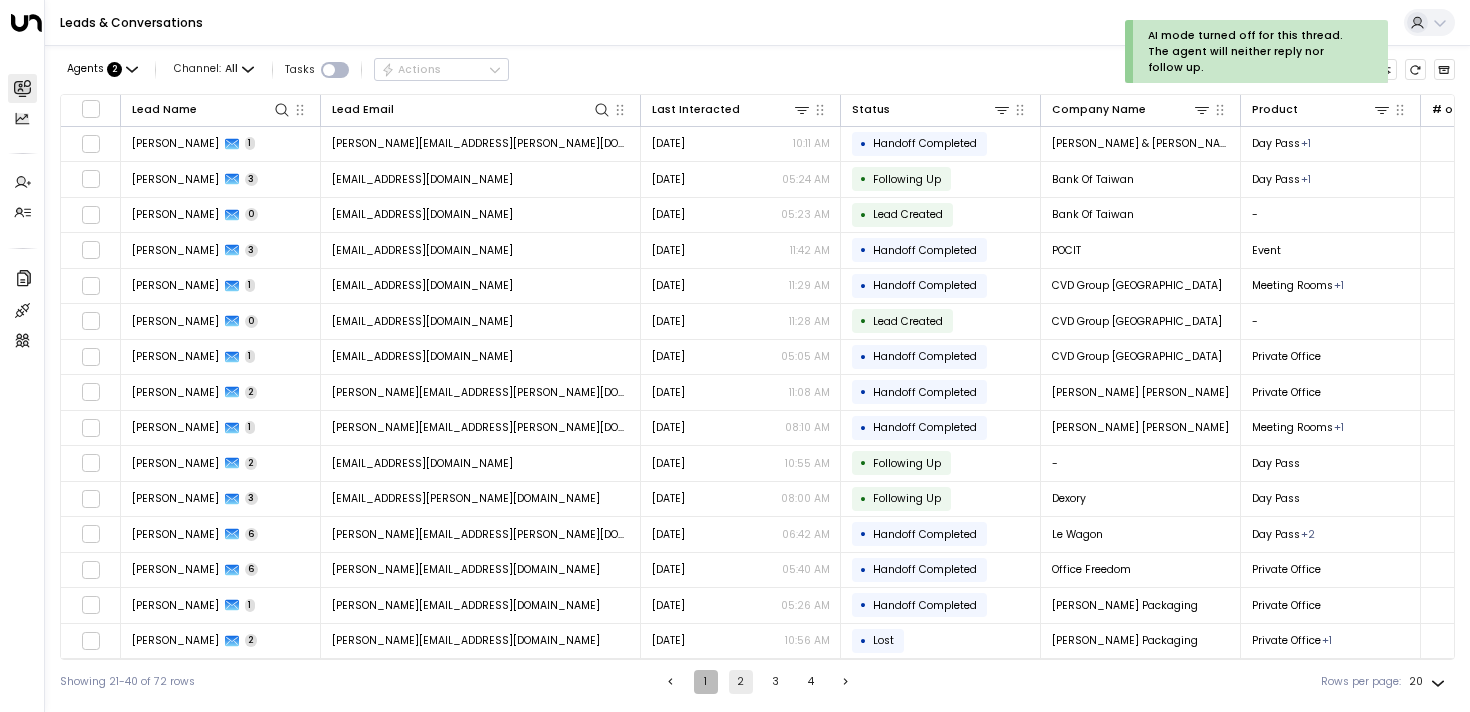 click on "1" at bounding box center (706, 682) 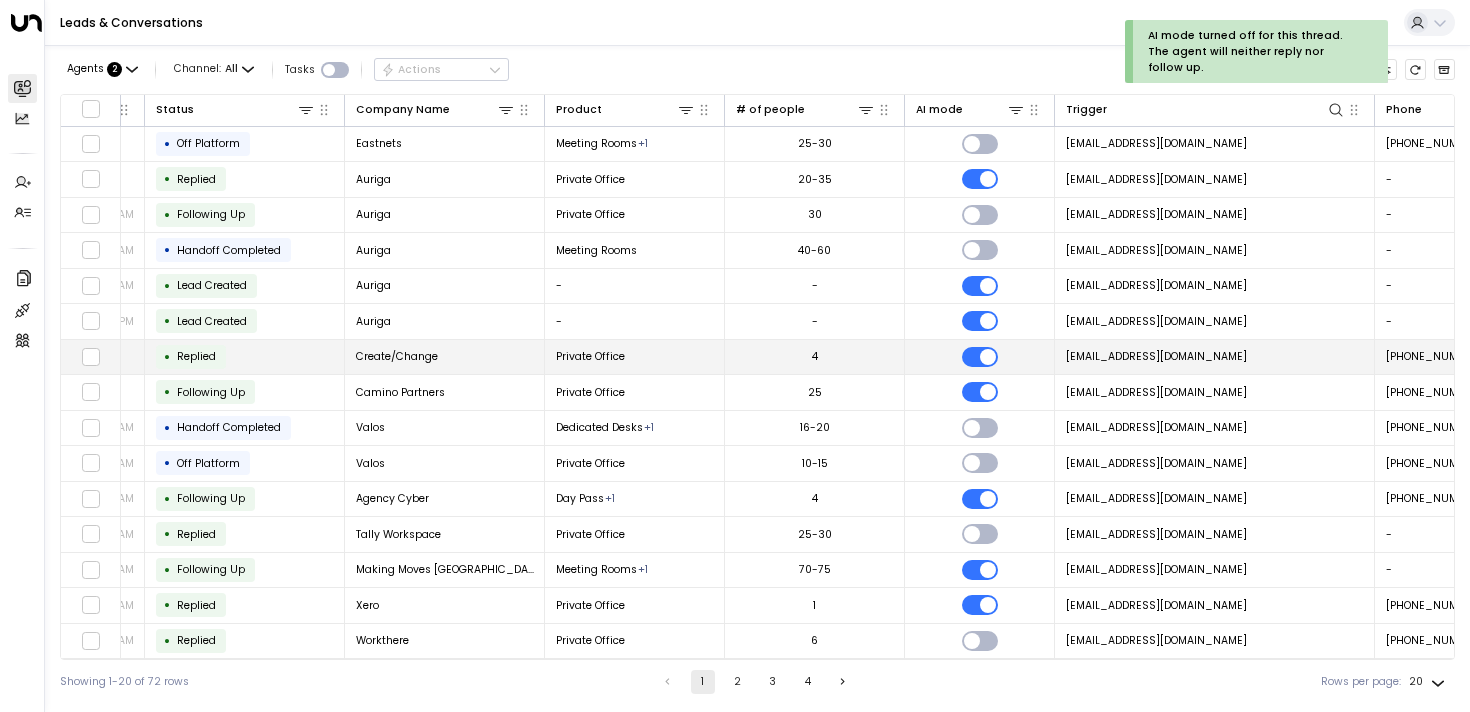scroll, scrollTop: 0, scrollLeft: 876, axis: horizontal 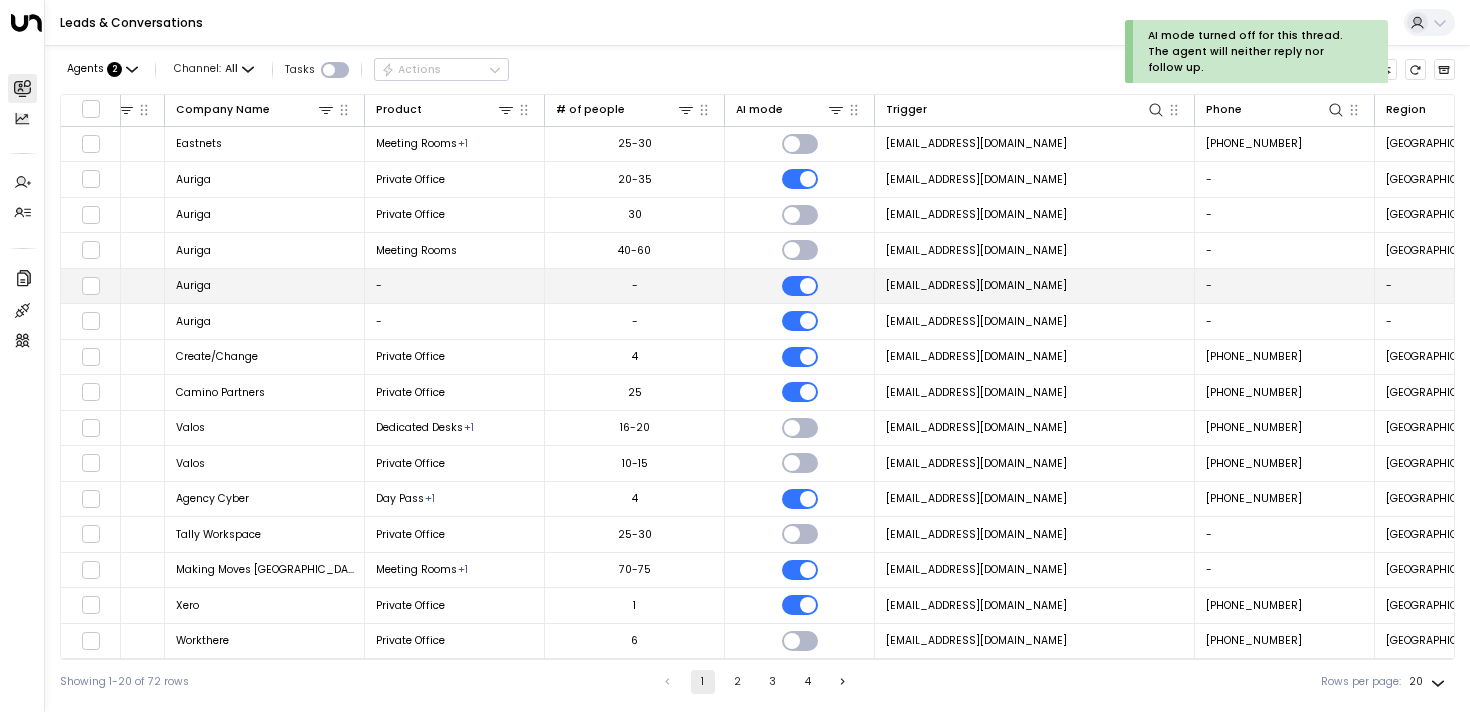 click on "-" at bounding box center (635, 286) 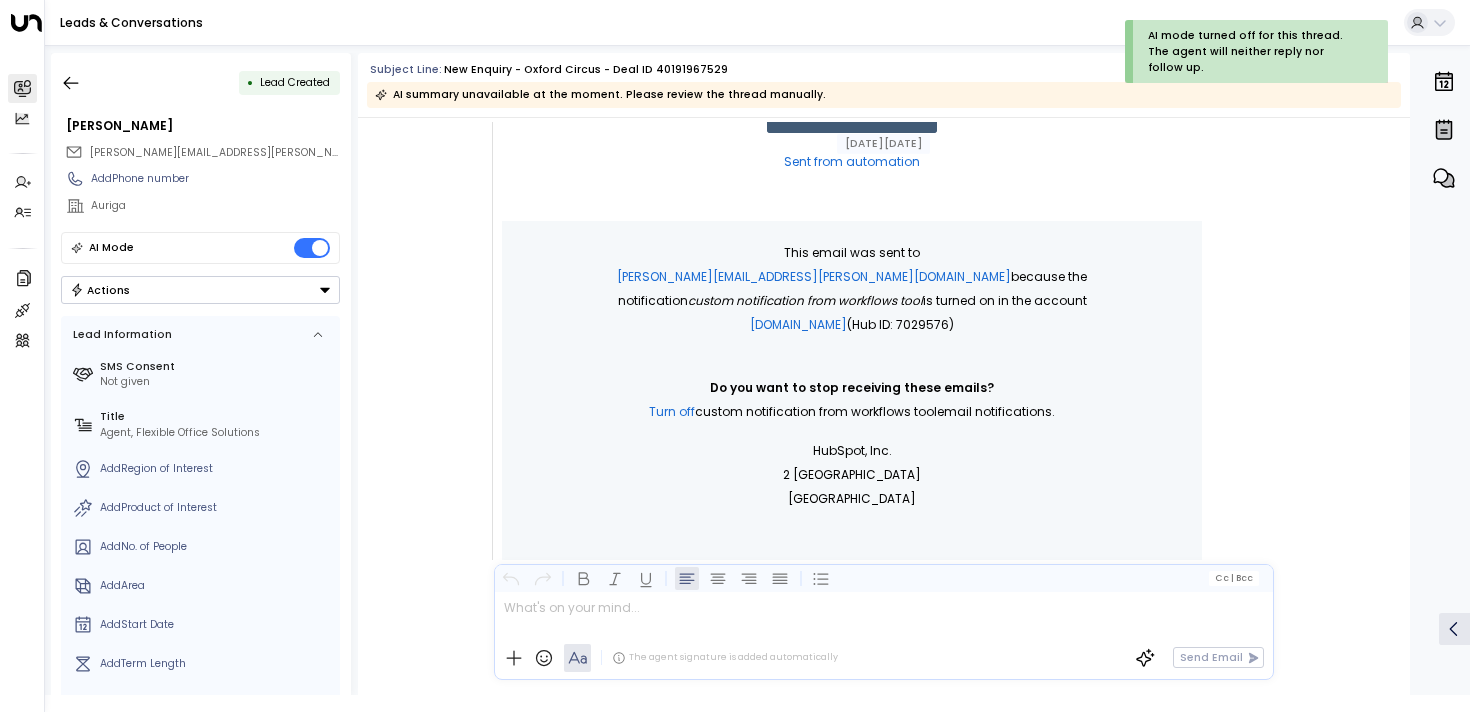 scroll, scrollTop: 0, scrollLeft: 0, axis: both 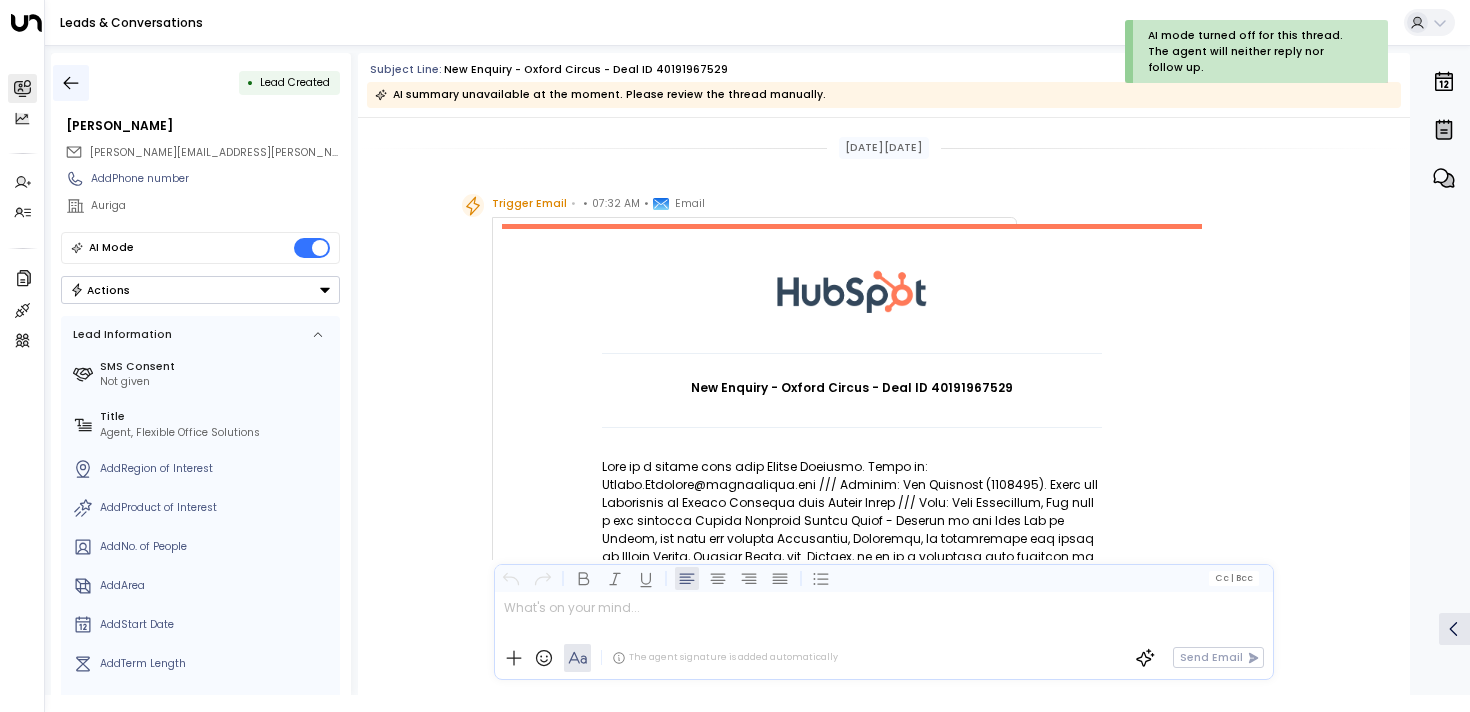 click at bounding box center [71, 83] 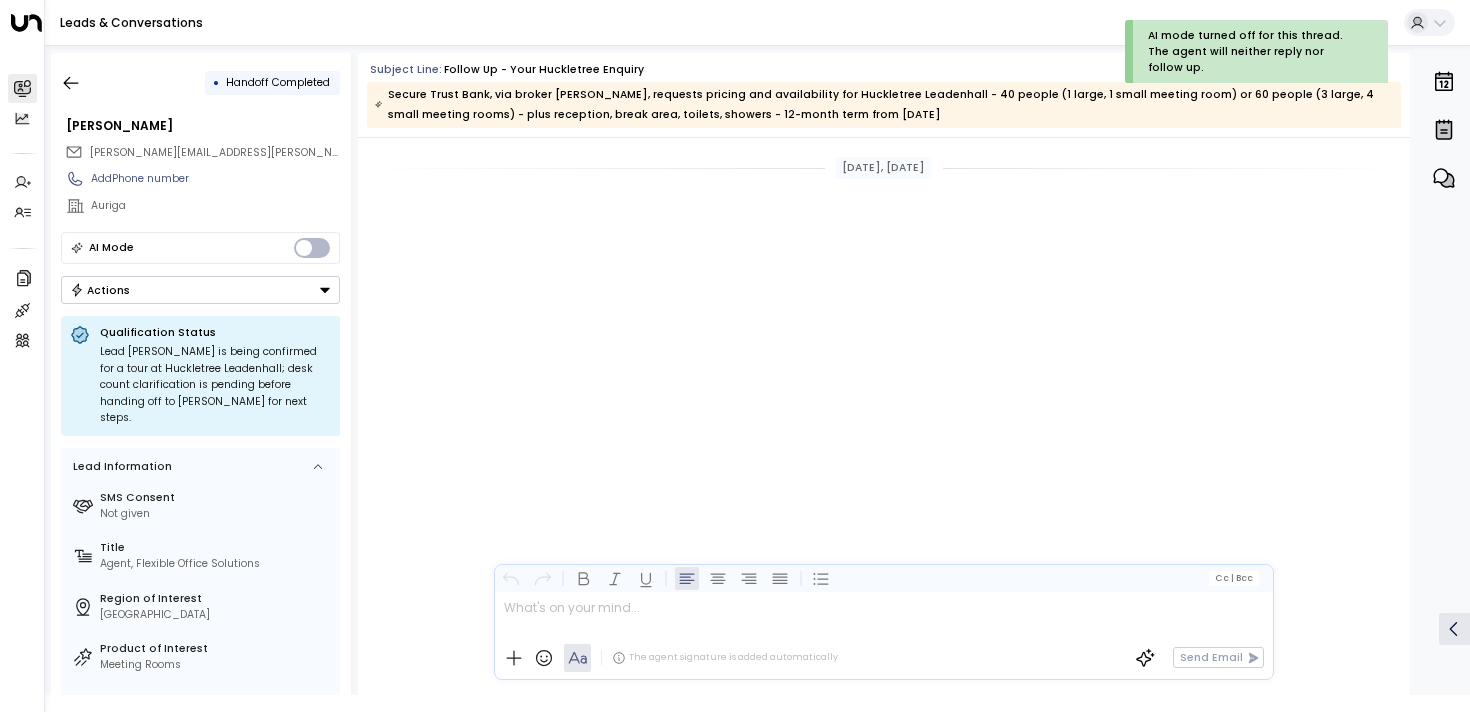 scroll, scrollTop: 1465, scrollLeft: 0, axis: vertical 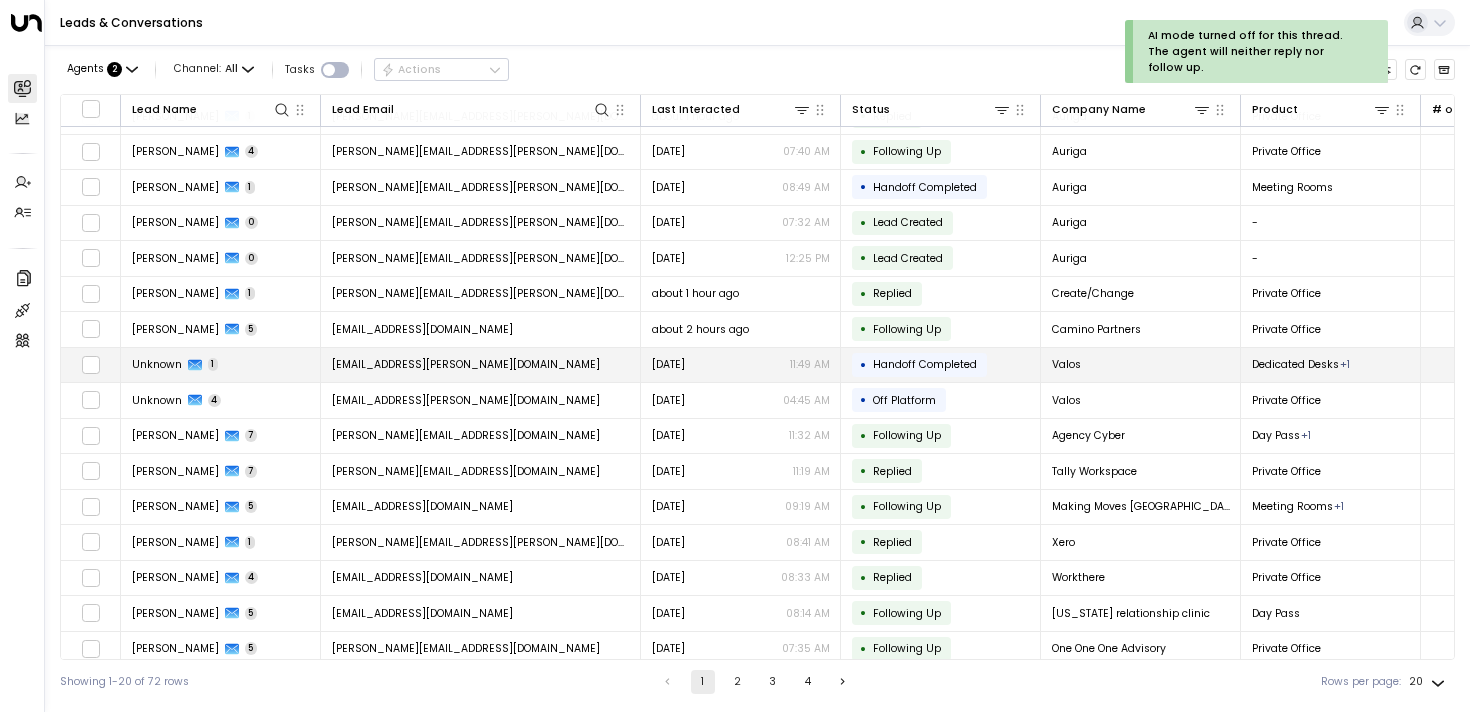click on "[EMAIL_ADDRESS][PERSON_NAME][DOMAIN_NAME]" at bounding box center [481, 365] 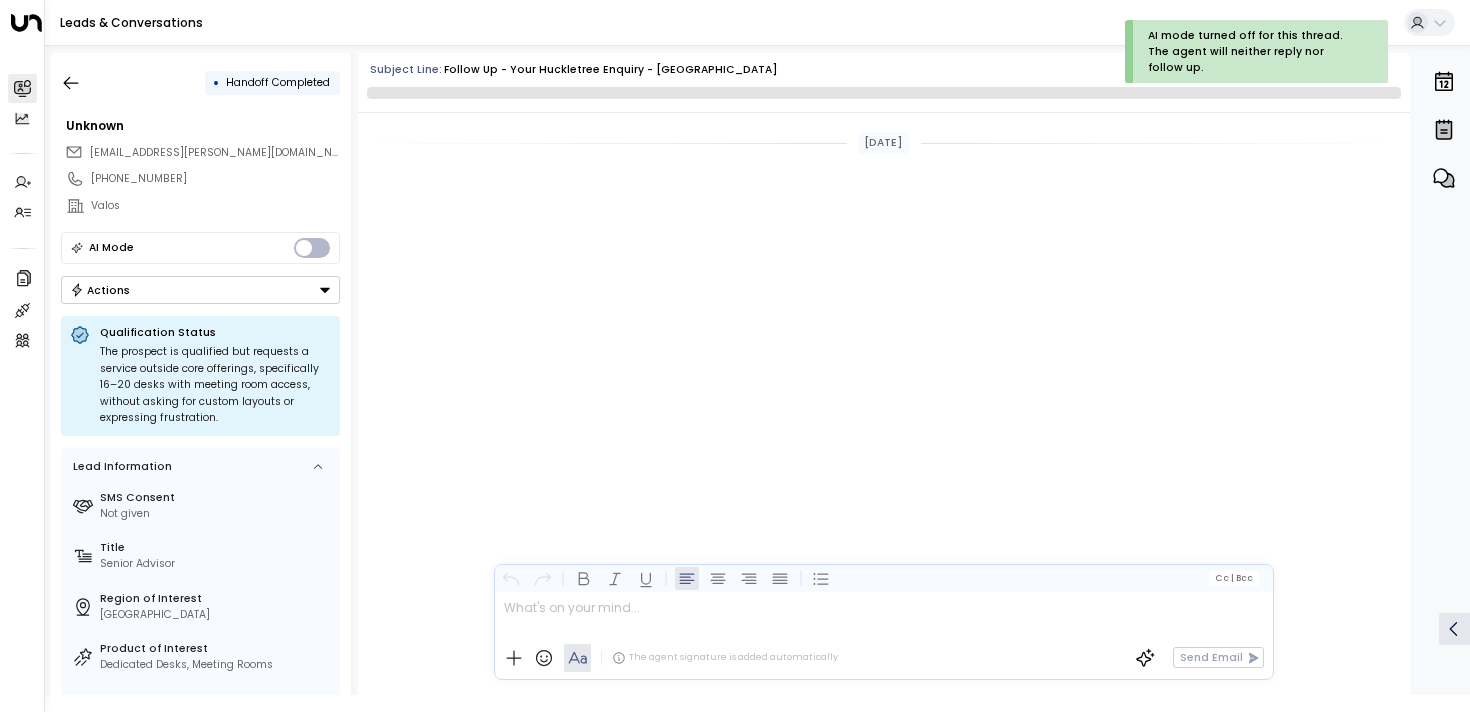 scroll, scrollTop: 1386, scrollLeft: 0, axis: vertical 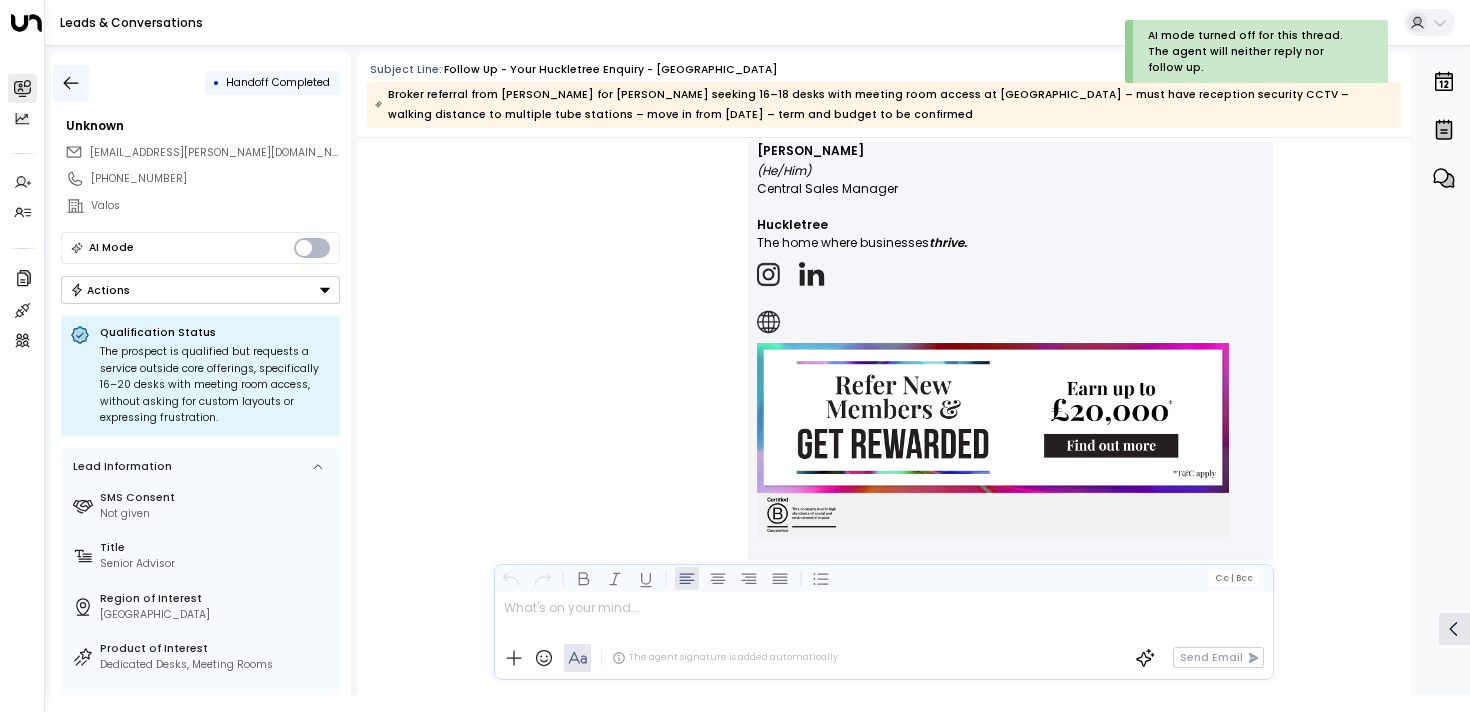 click at bounding box center [71, 83] 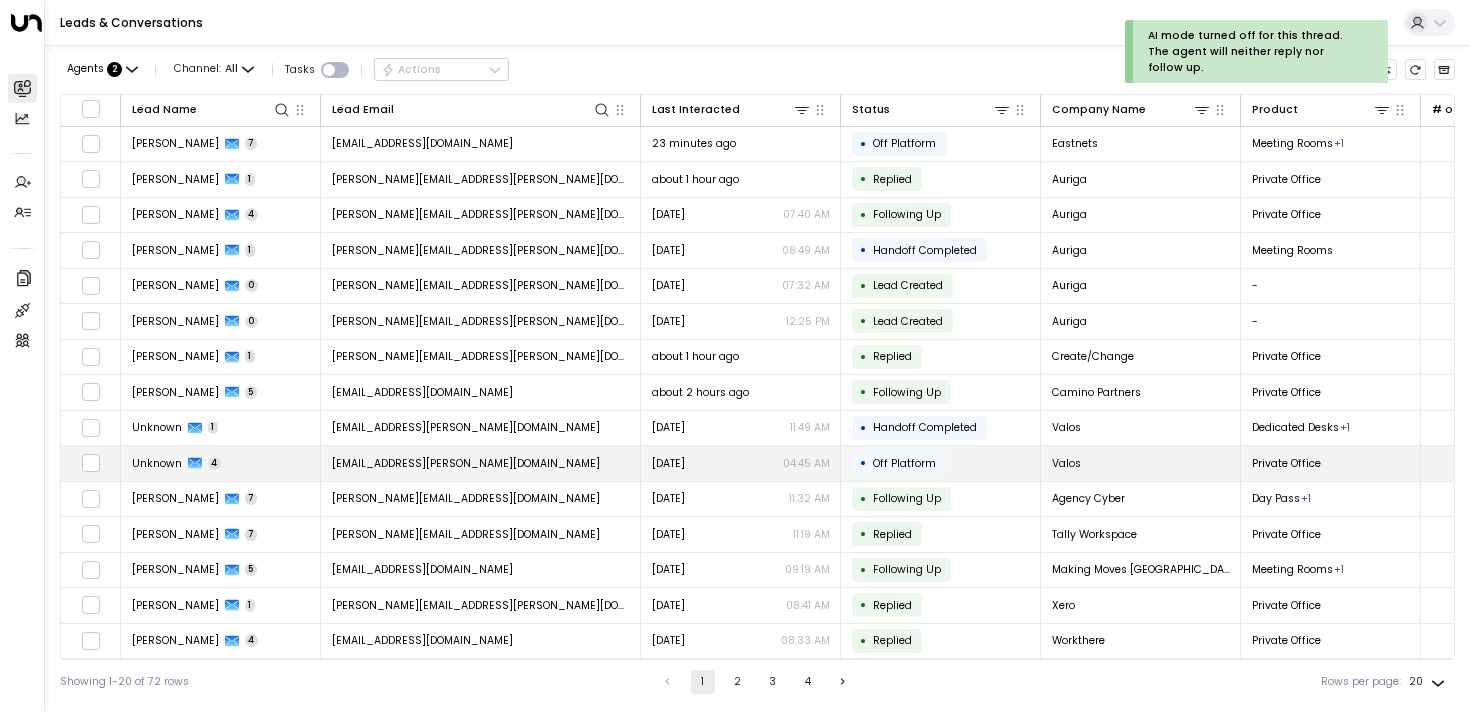 click on "[EMAIL_ADDRESS][PERSON_NAME][DOMAIN_NAME]" at bounding box center [466, 463] 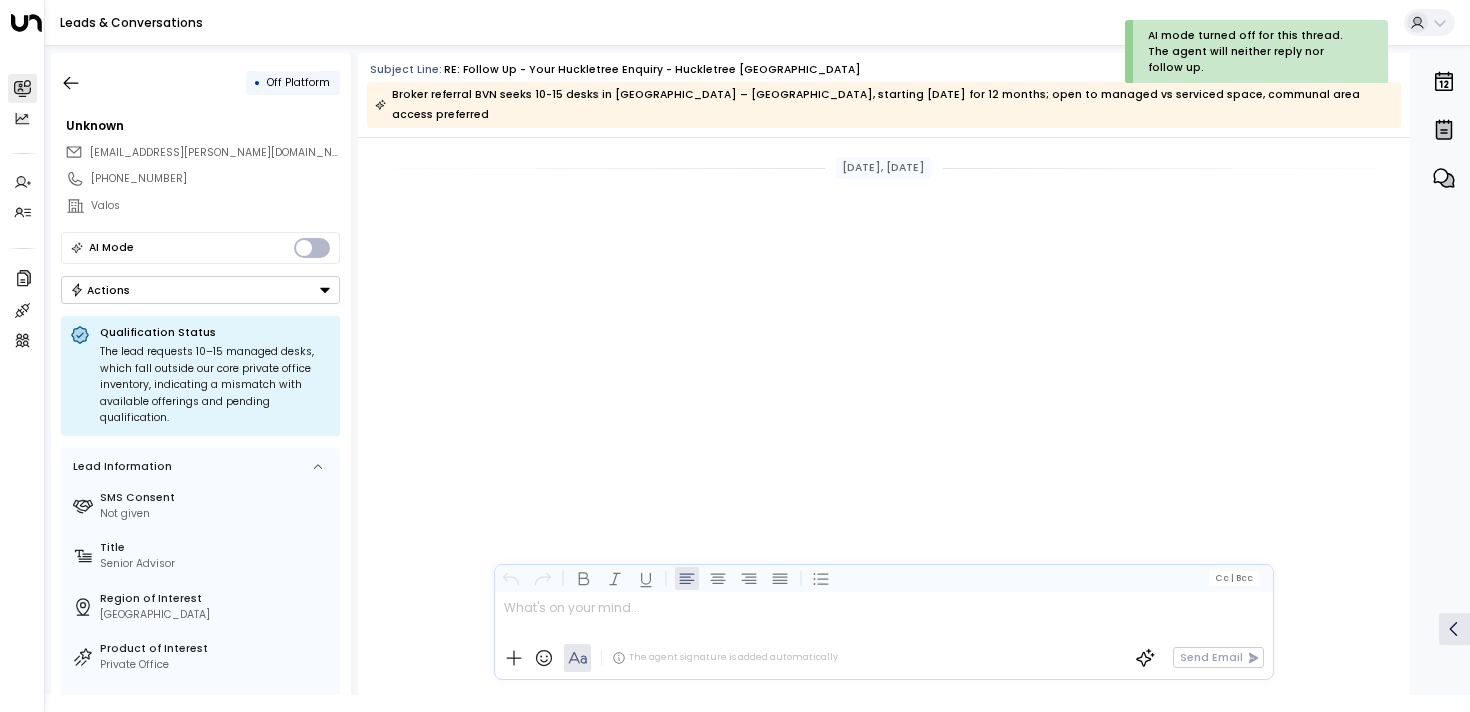 scroll, scrollTop: 3934, scrollLeft: 0, axis: vertical 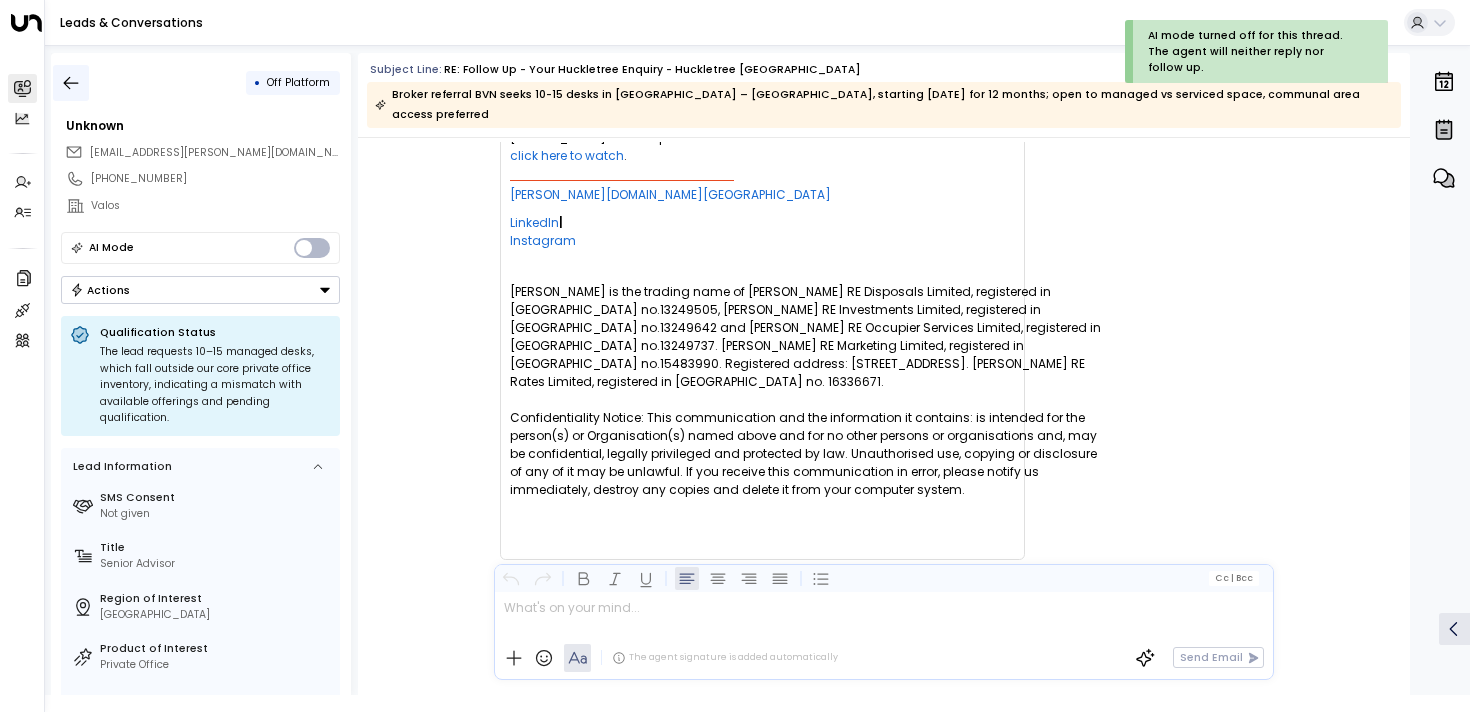 click 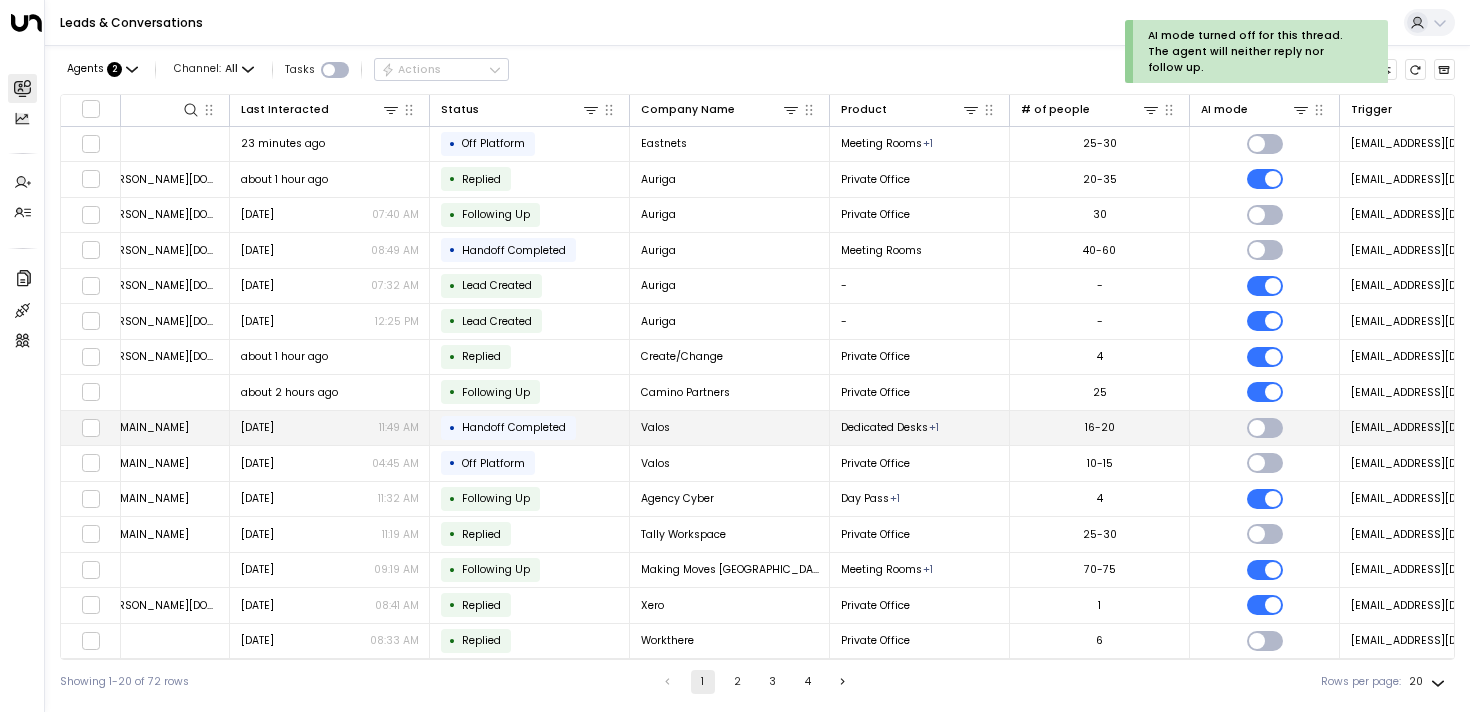 scroll, scrollTop: 0, scrollLeft: 555, axis: horizontal 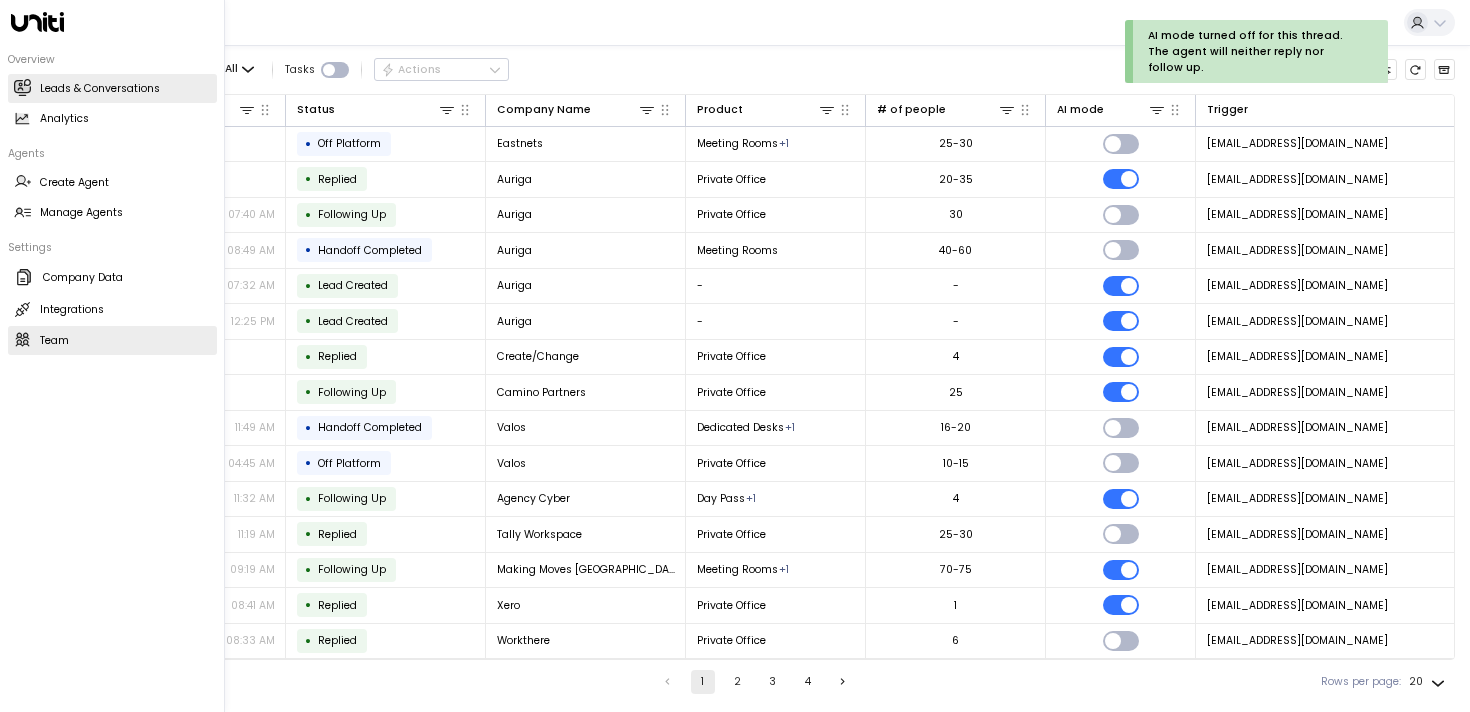click 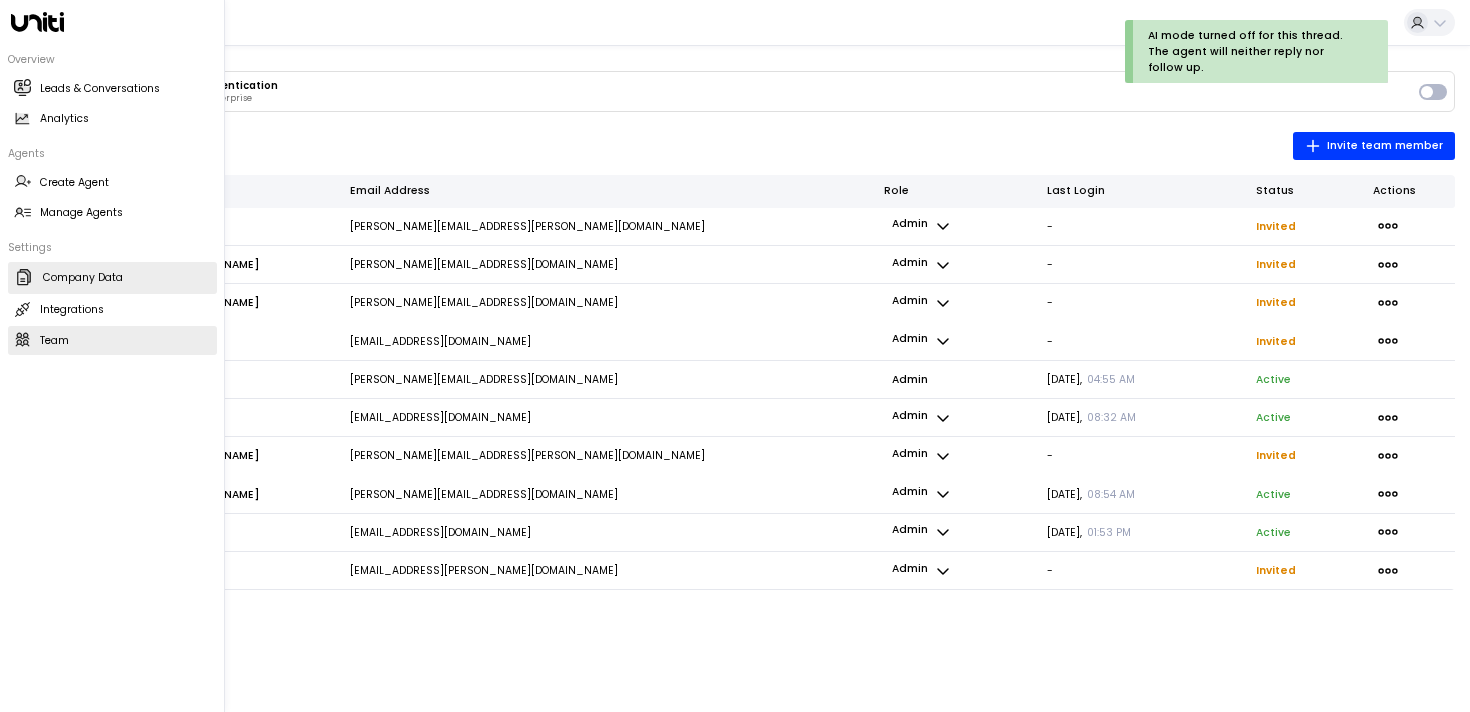 click on "Company Data" at bounding box center [83, 278] 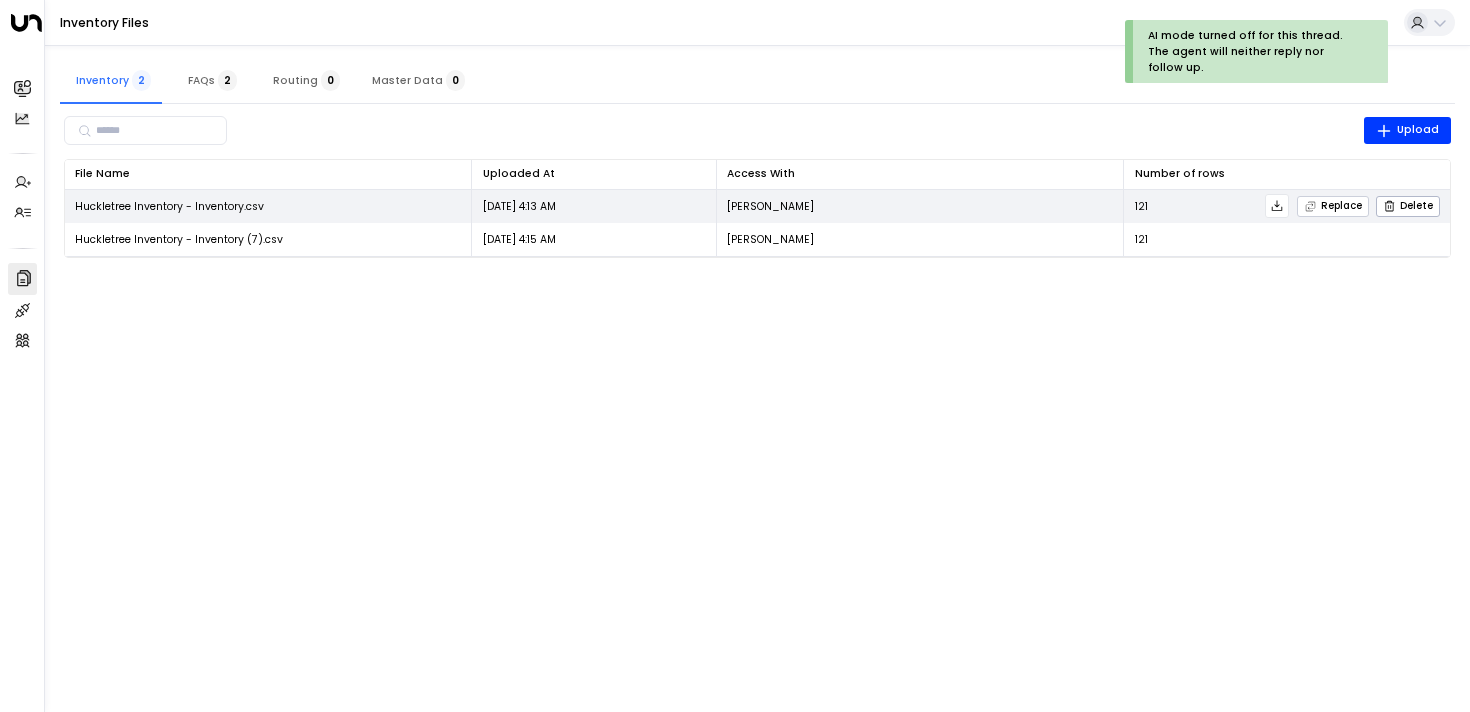 click on "Replace" at bounding box center [1333, 206] 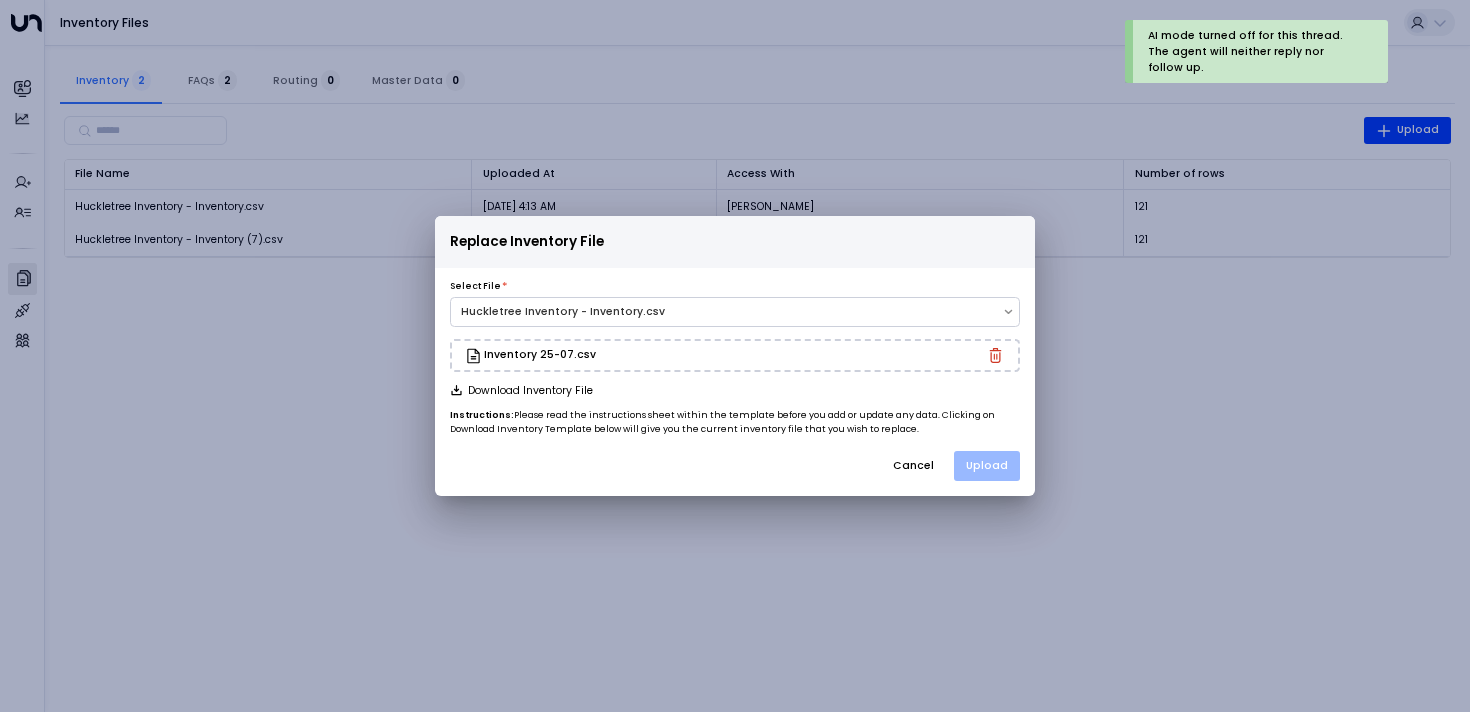click on "Upload" at bounding box center [987, 466] 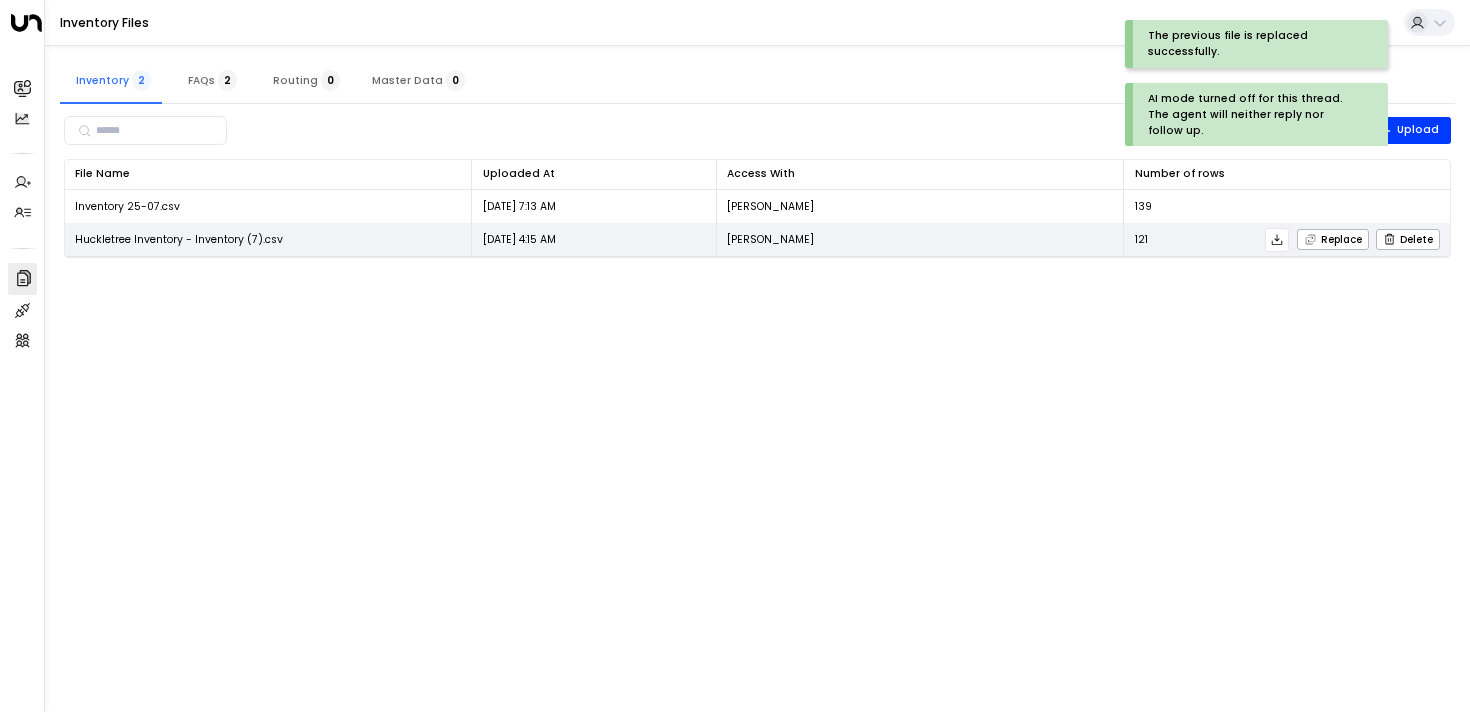 click on "[PERSON_NAME]" at bounding box center [921, 239] 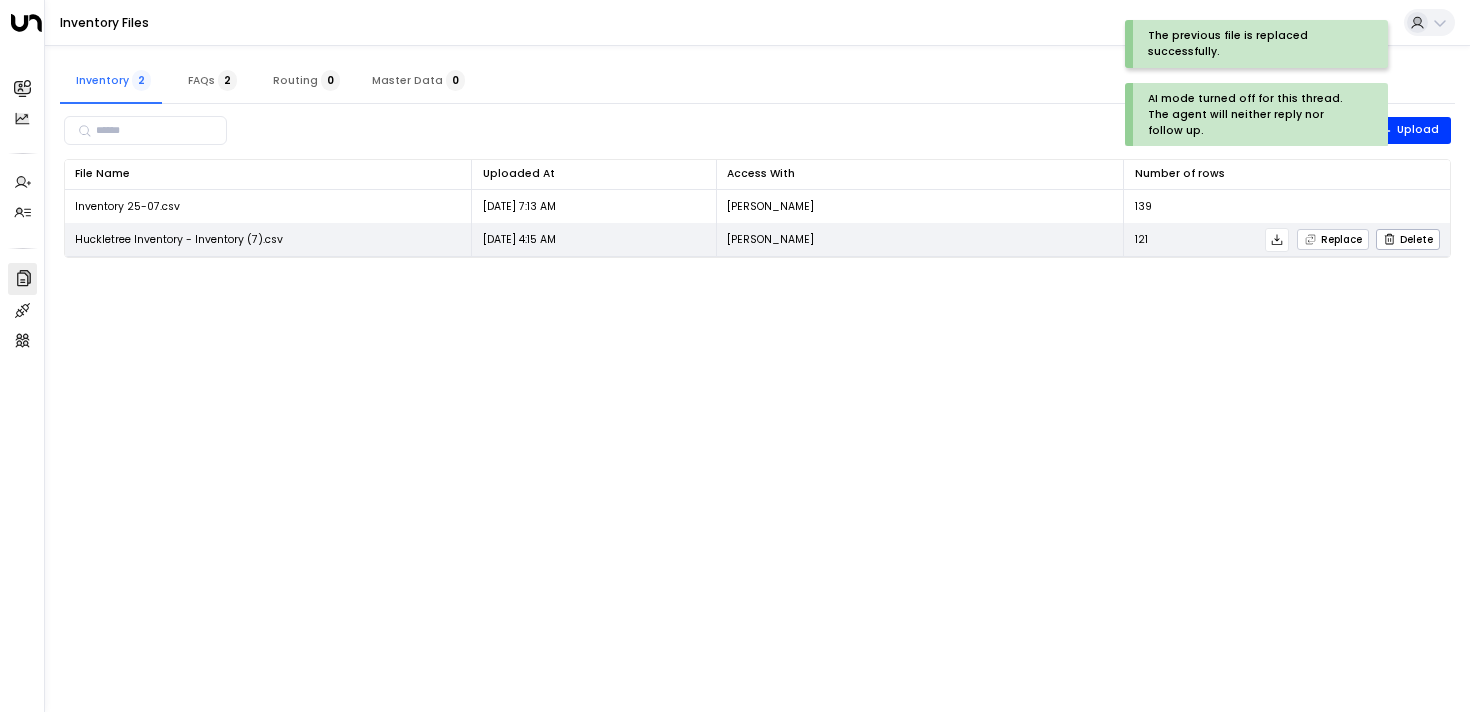 click on "Replace" at bounding box center [1333, 239] 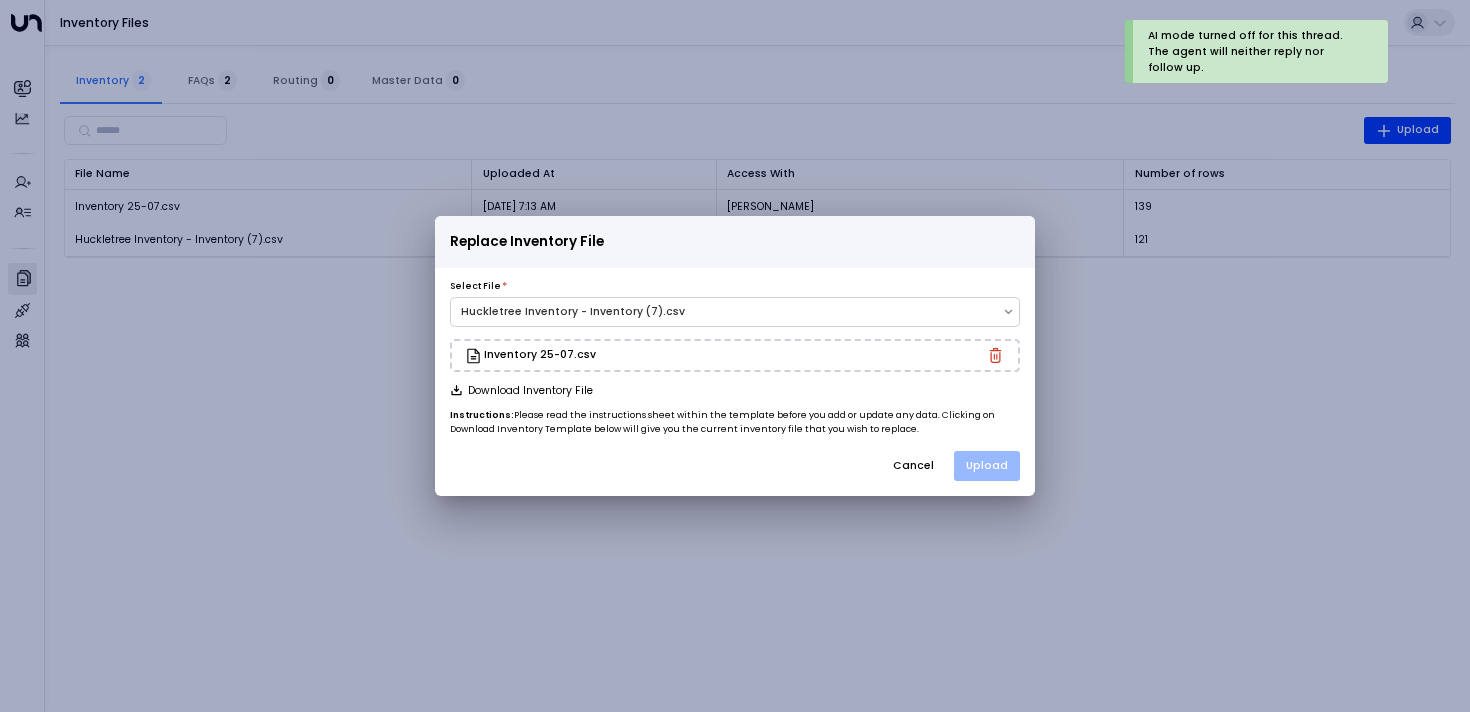 click on "Upload" at bounding box center (987, 466) 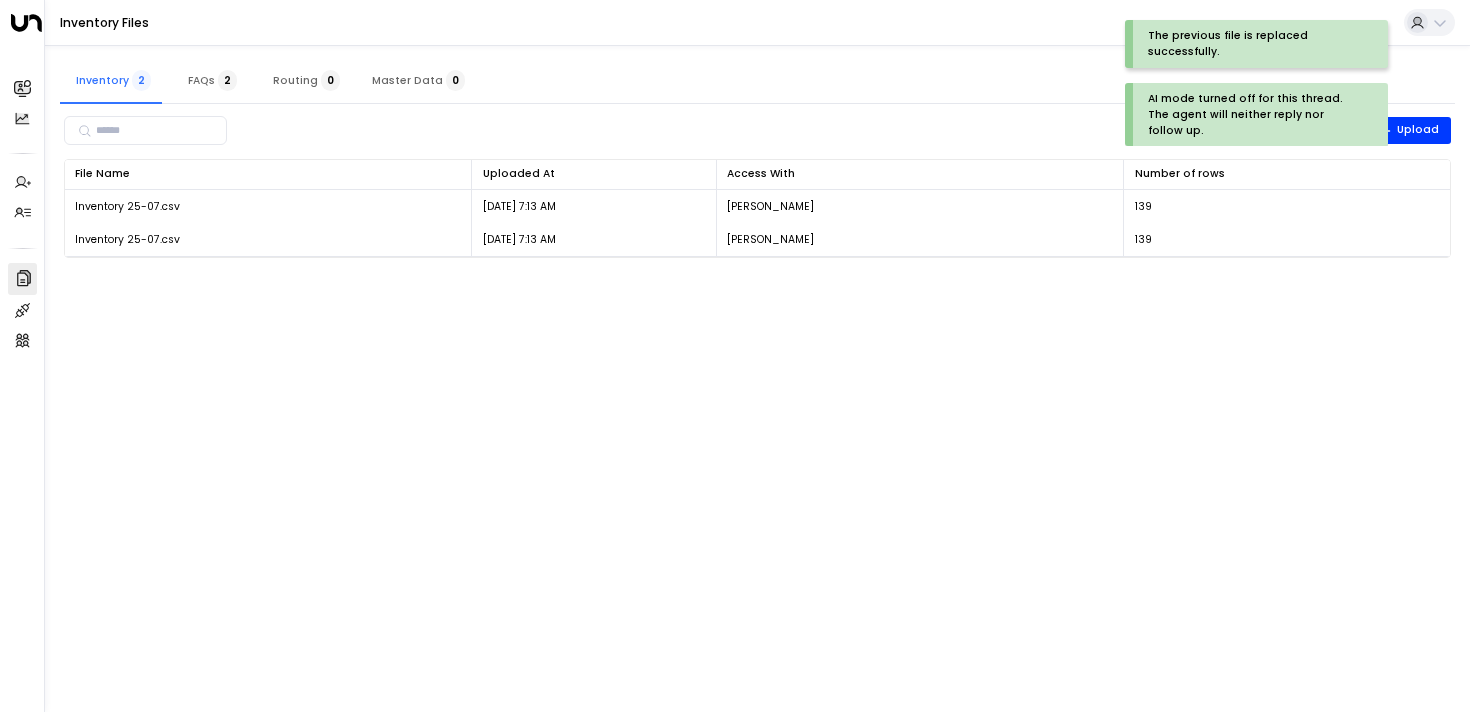 click on "The previous file is replaced successfully. AI mode turned off for this thread. The agent will neither reply nor follow up. Overview Leads & Conversations Leads & Conversations Analytics Analytics Agents Create Agent Create Agent Manage Agents Manage Agents Settings Company Data Company Data Integrations Integrations Team Team Inventory Files Inventory   2 FAQs   2 Routing   0 Master Data   0 ​  Upload File Name 0 Uploaded At 0 Access With Number of rows 0 Inventory 25-07.csv [DATE] 7:13 AM [PERSON_NAME] 139   Replace  Delete Inventory 25-07.csv [DATE] 7:13 AM [PERSON_NAME] 139   Replace  Delete" at bounding box center (735, 138) 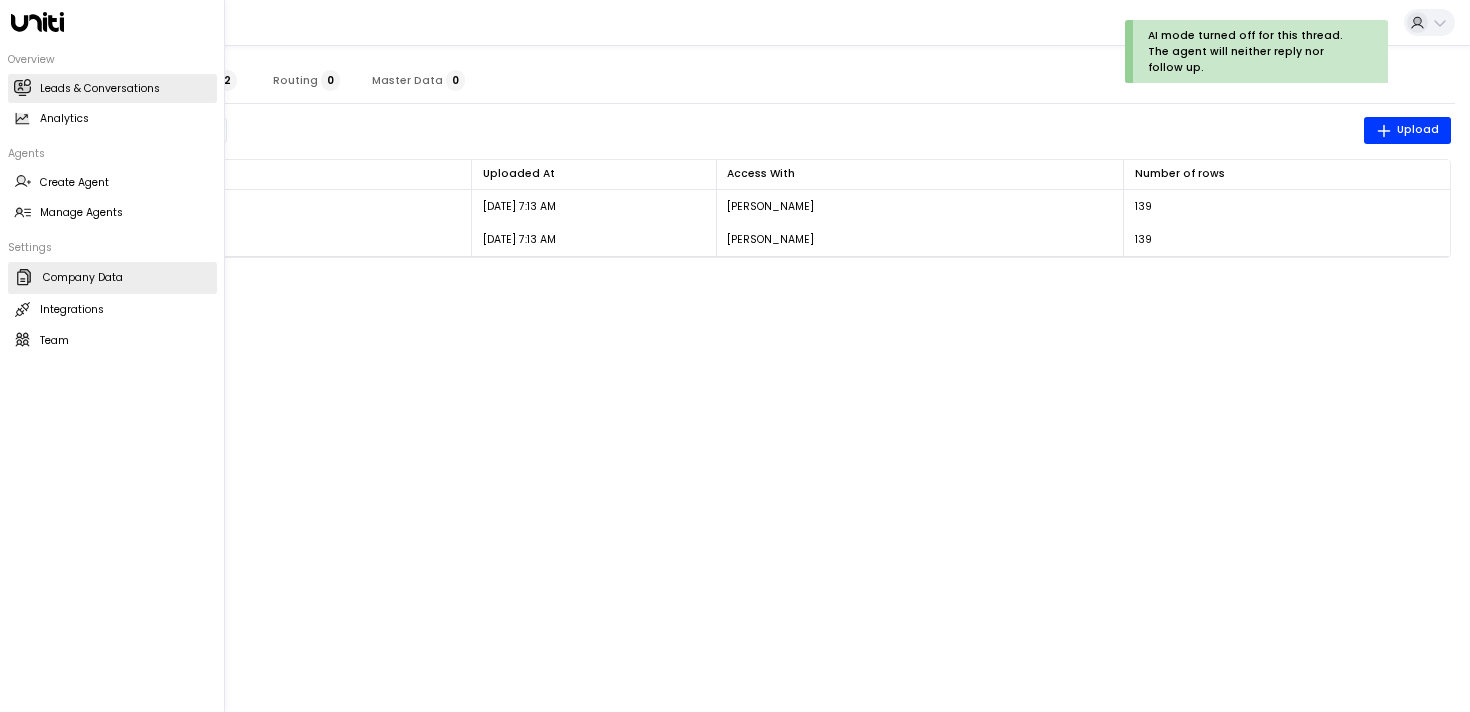 click 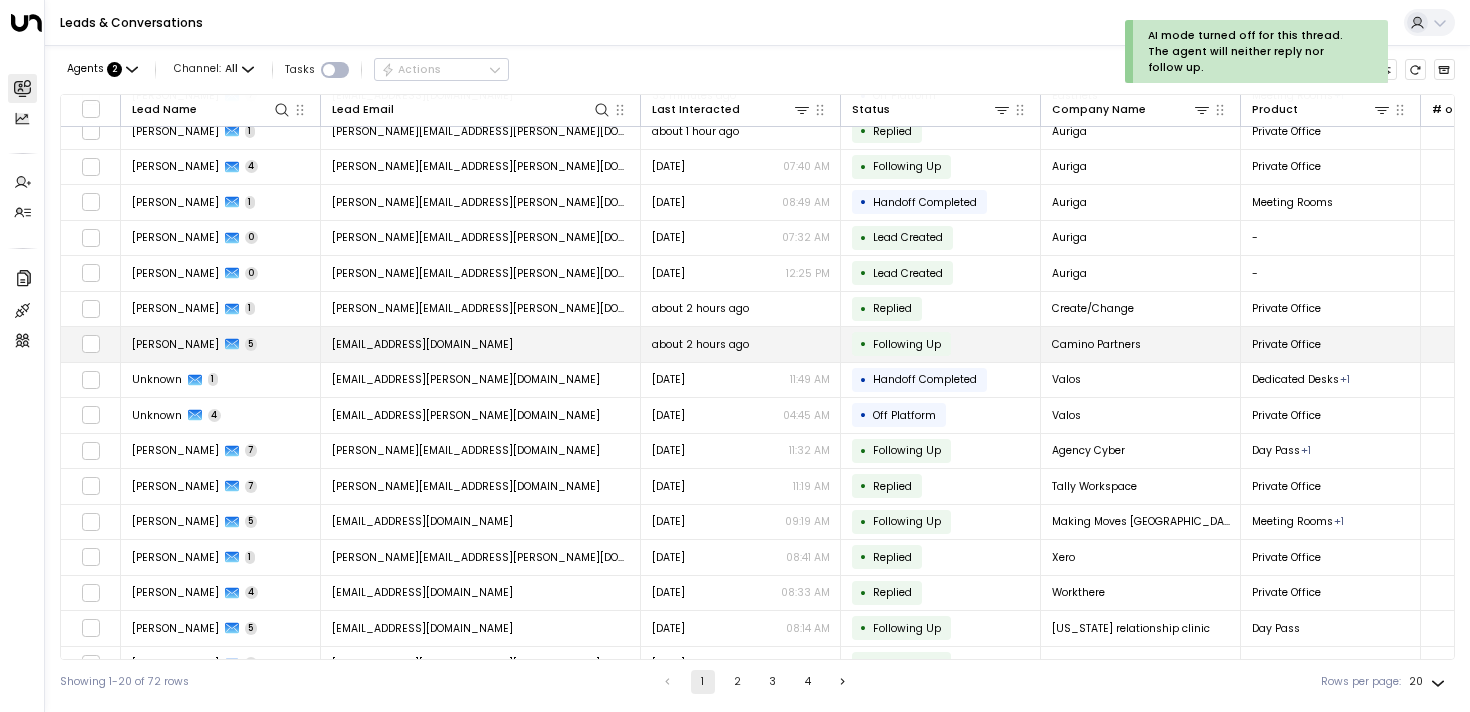 scroll, scrollTop: 61, scrollLeft: 0, axis: vertical 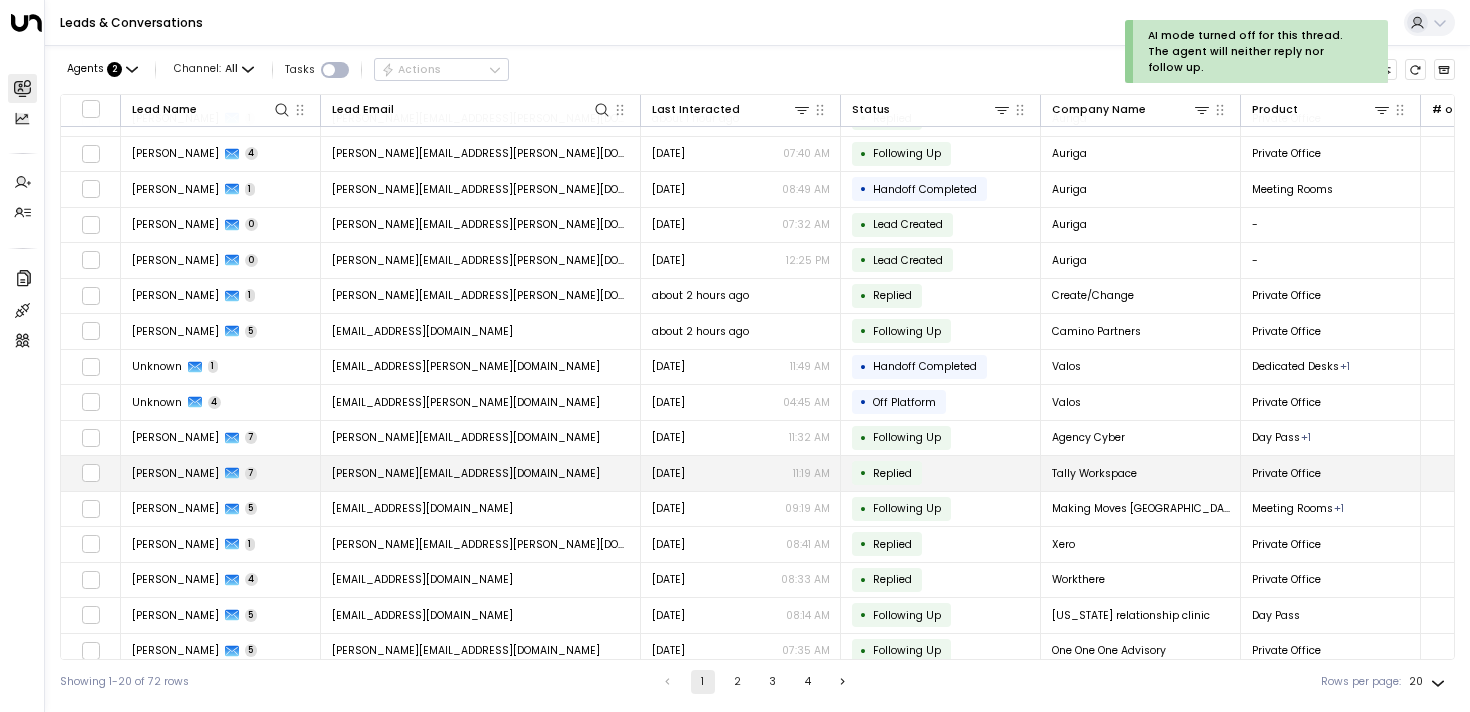 click on "[PERSON_NAME][EMAIL_ADDRESS][DOMAIN_NAME]" at bounding box center [466, 473] 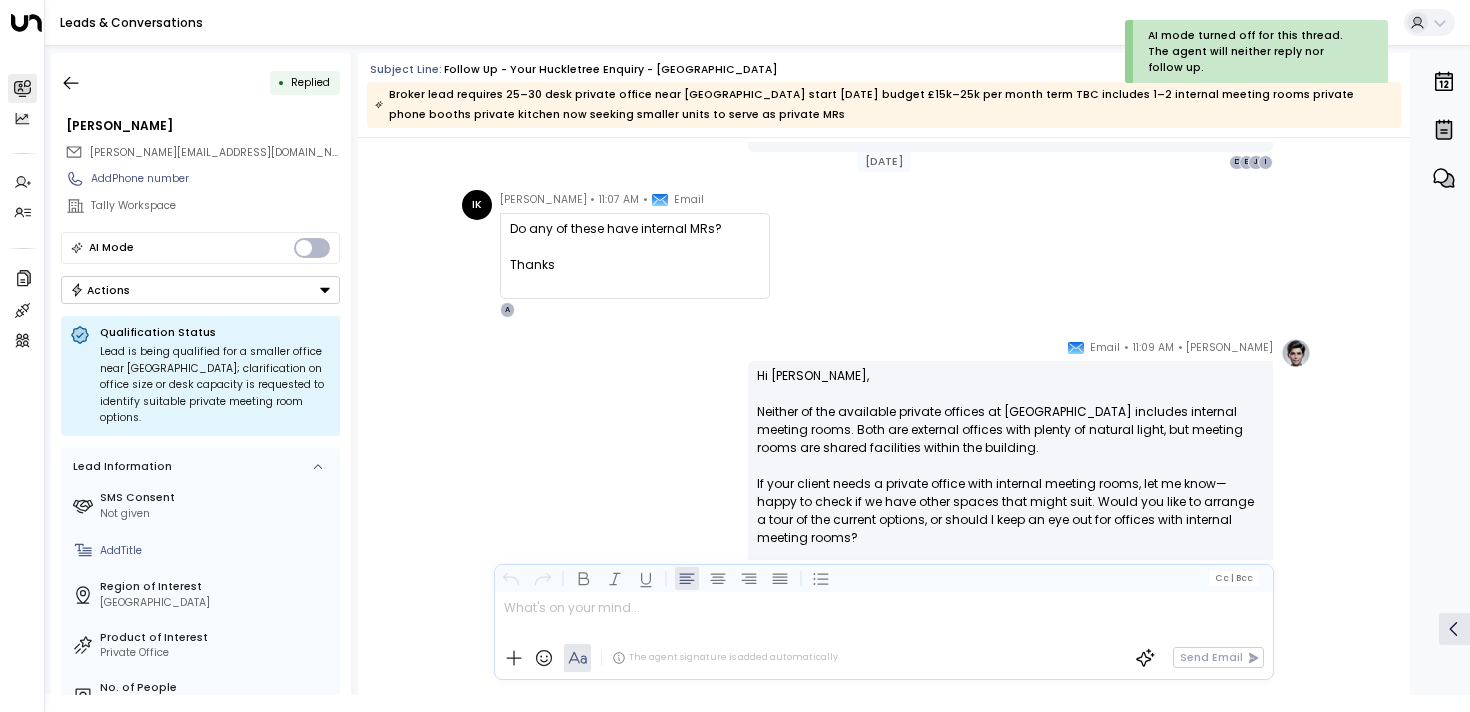 scroll, scrollTop: 2987, scrollLeft: 0, axis: vertical 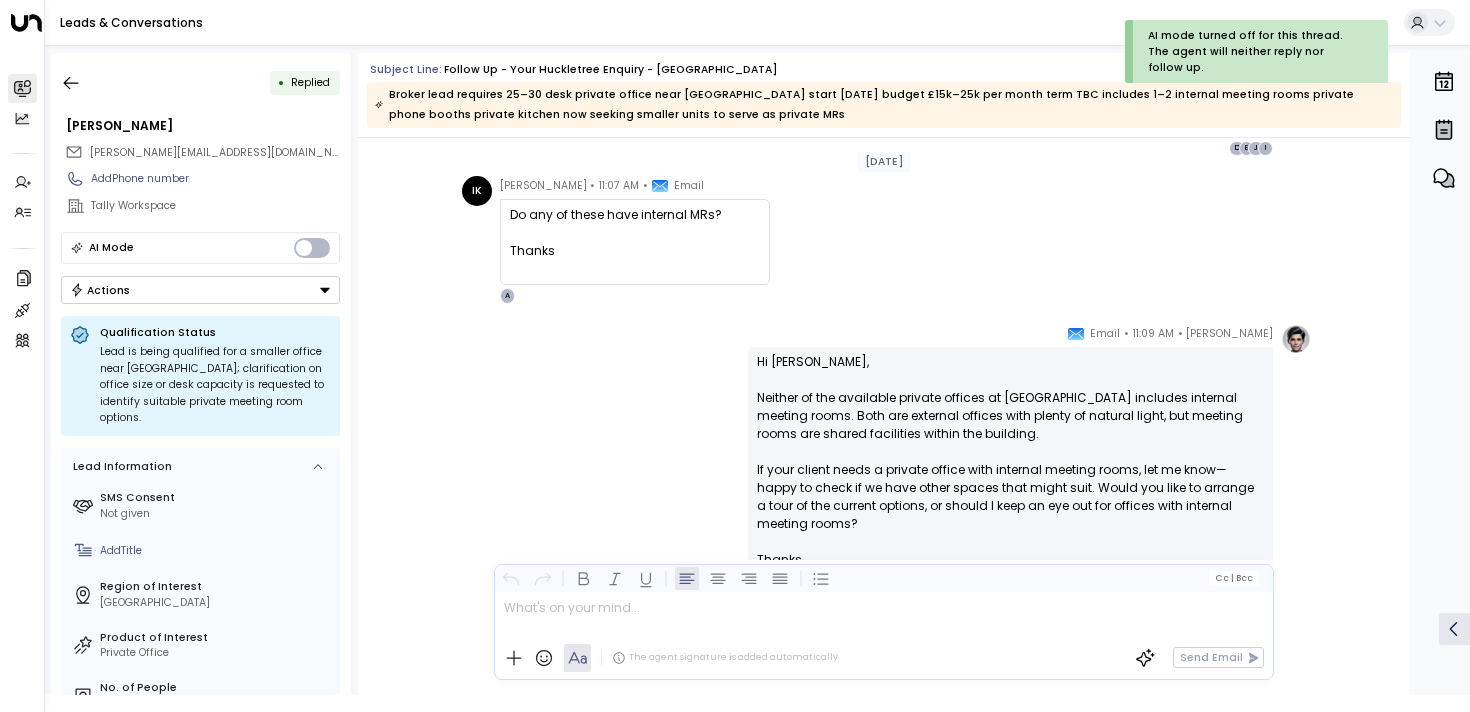 drag, startPoint x: 838, startPoint y: 406, endPoint x: 838, endPoint y: 448, distance: 42 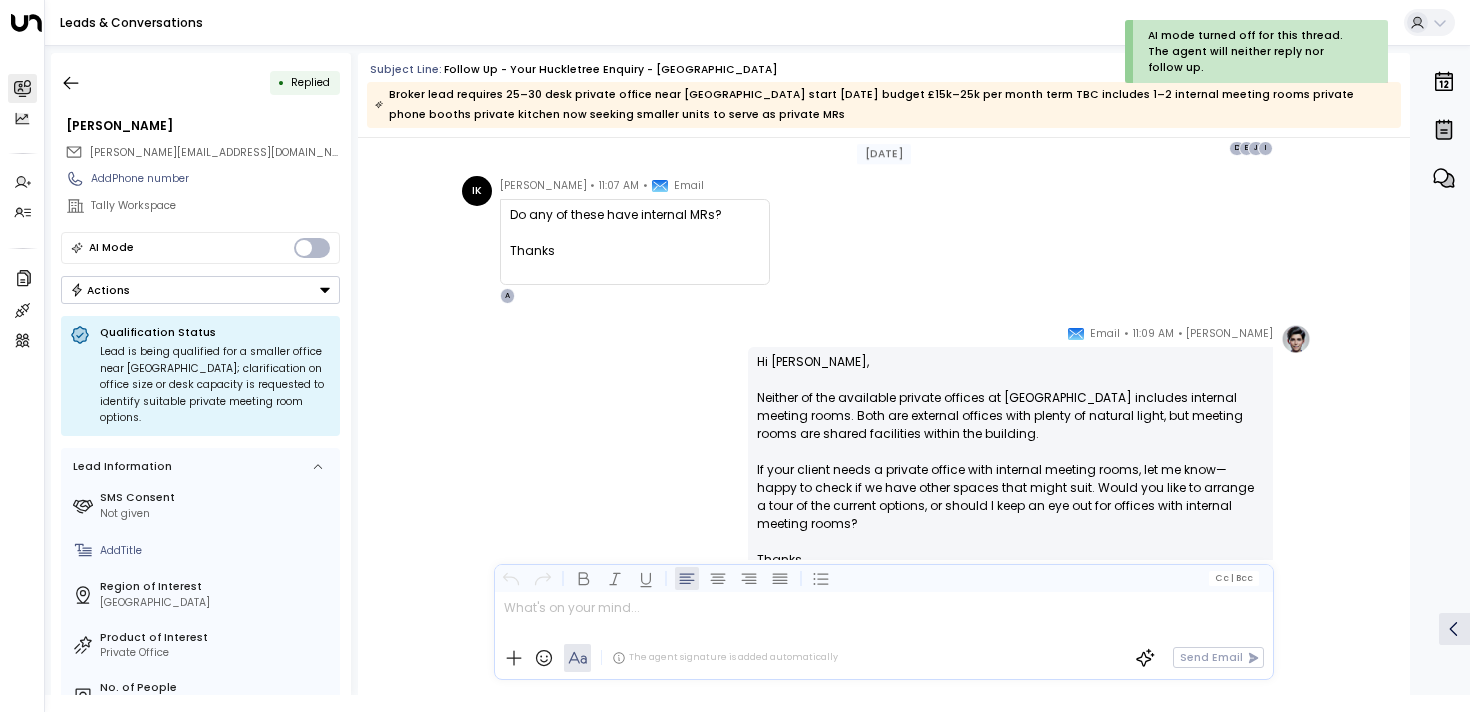 click on "Hi [PERSON_NAME], Neither of the available private offices at [GEOGRAPHIC_DATA] includes internal meeting rooms. Both are external offices with plenty of natural light, but meeting rooms are shared facilities within the building. If your client needs a private office with internal meeting rooms, let me know—happy to check if we have other spaces that might suit. Would you like to arrange a tour of the current options, or should I keep an eye out for offices with internal meeting rooms?" at bounding box center [1010, 452] 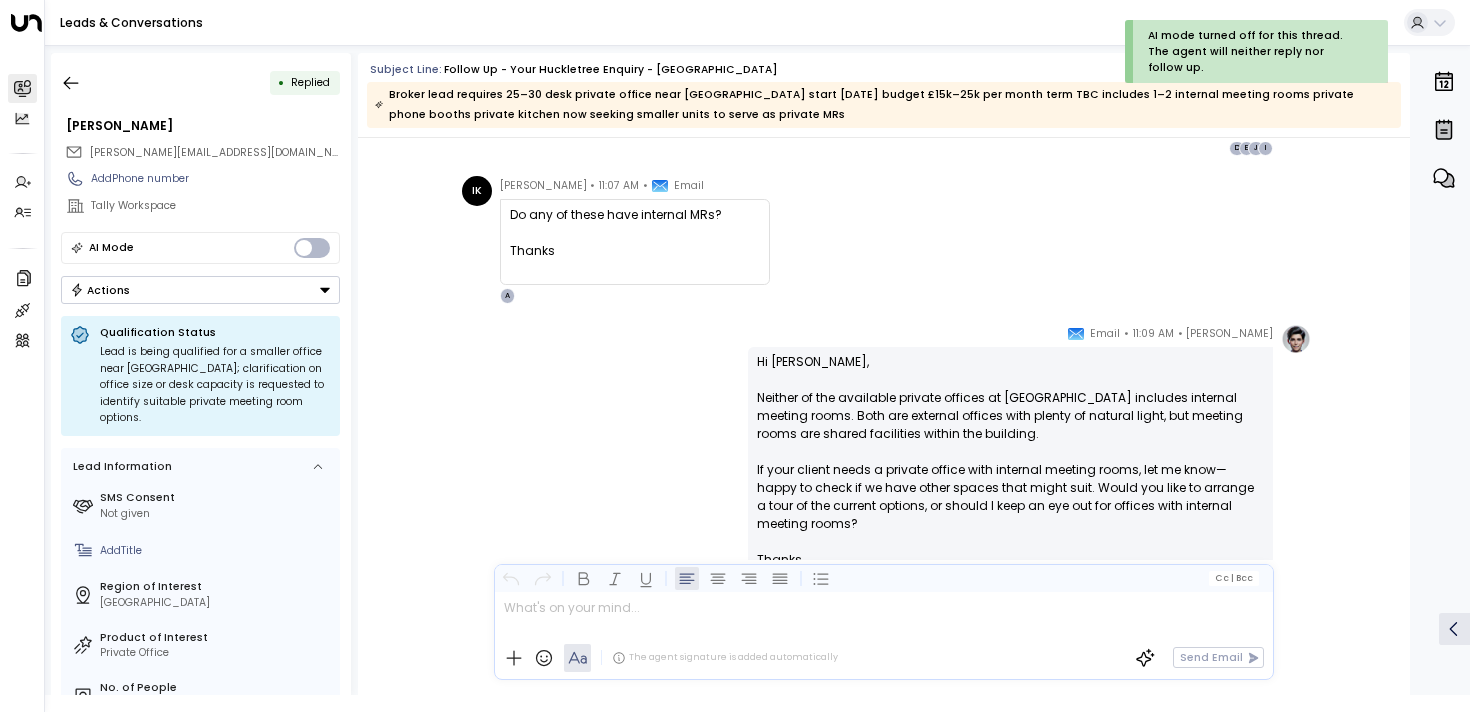 drag, startPoint x: 841, startPoint y: 468, endPoint x: 841, endPoint y: 508, distance: 40 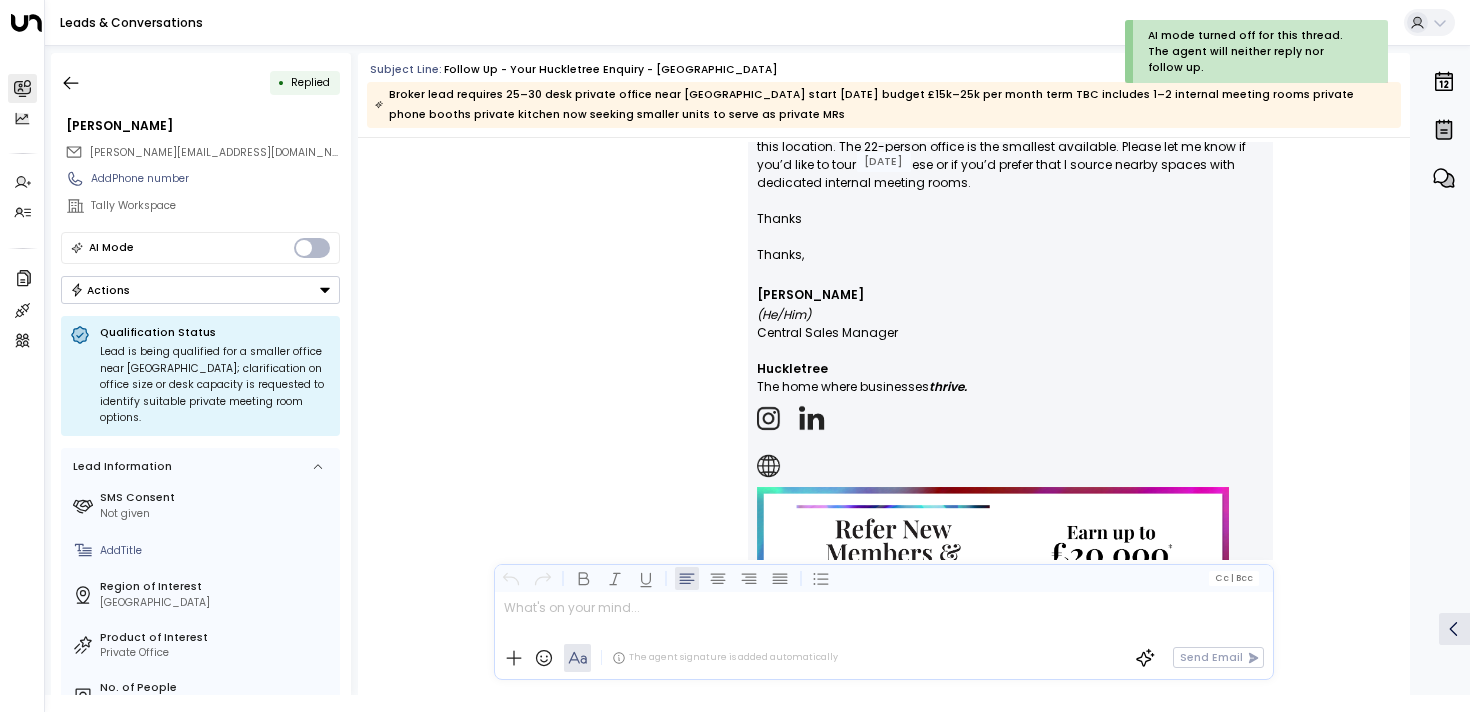 scroll, scrollTop: 5305, scrollLeft: 0, axis: vertical 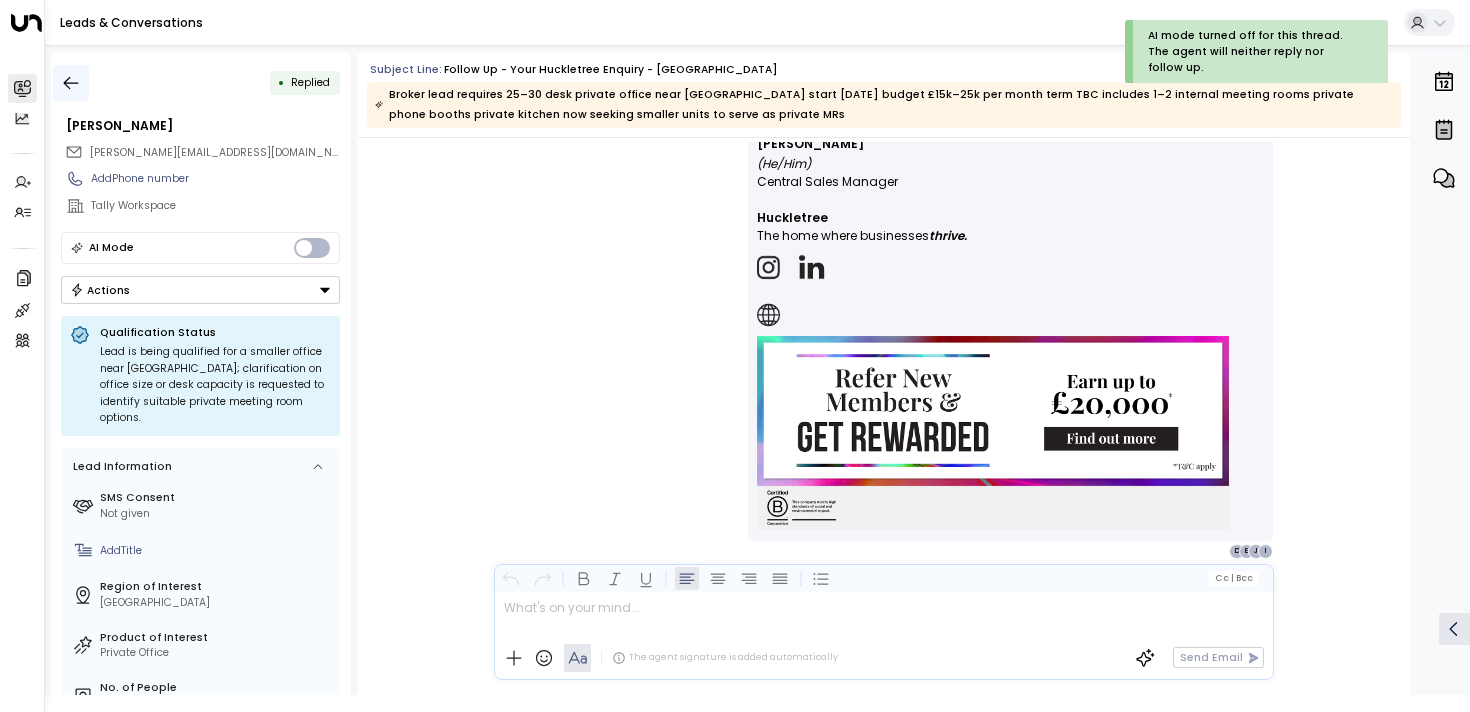 click at bounding box center (71, 83) 